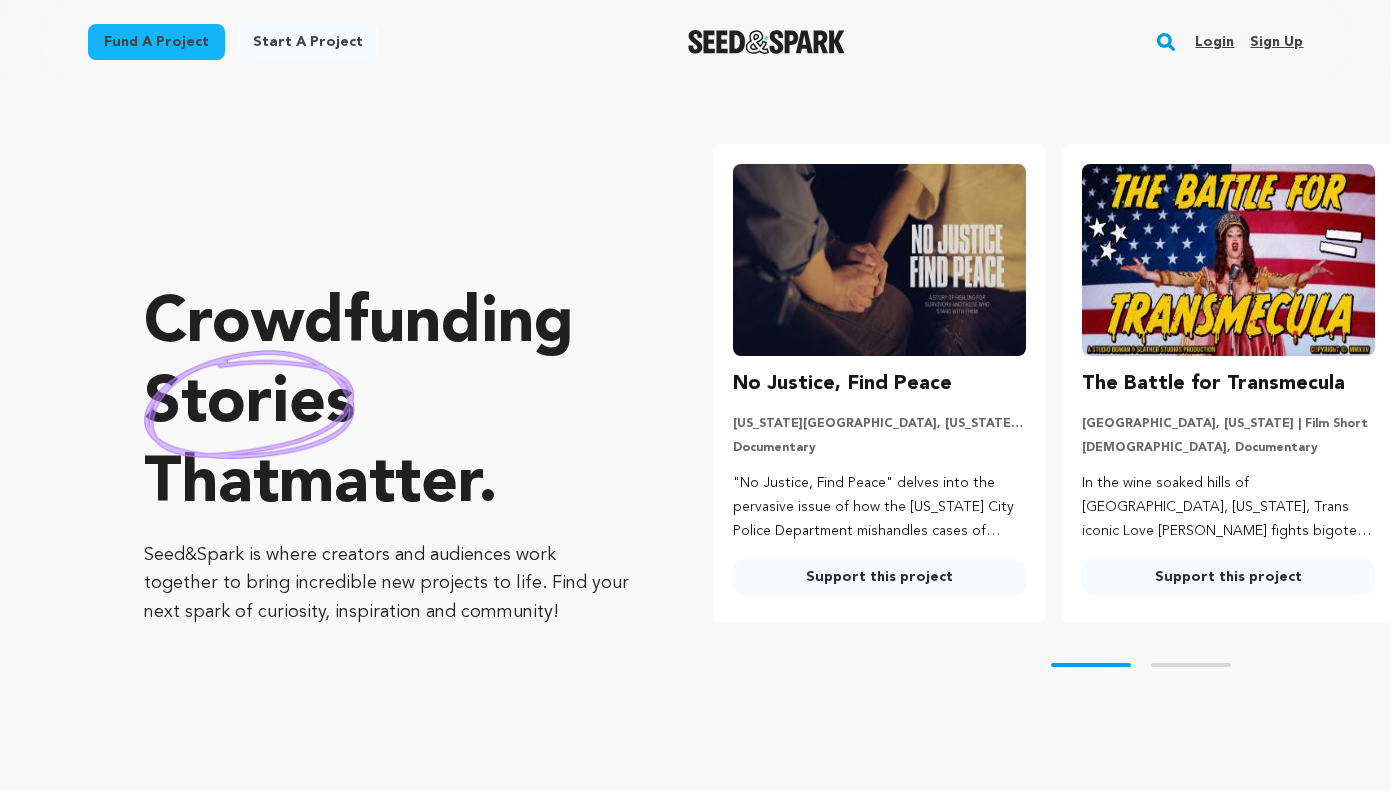 scroll, scrollTop: 0, scrollLeft: 0, axis: both 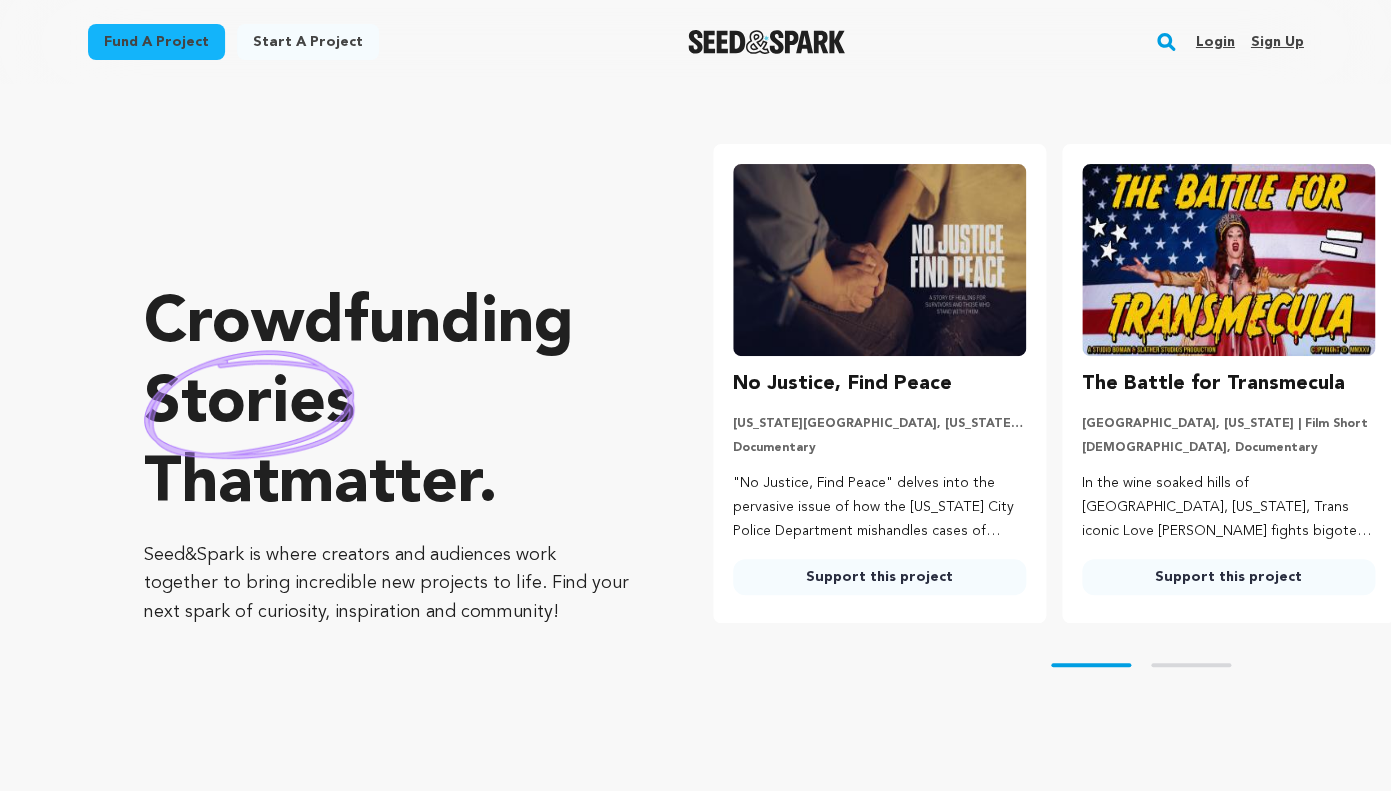 click on "Login" at bounding box center [1214, 42] 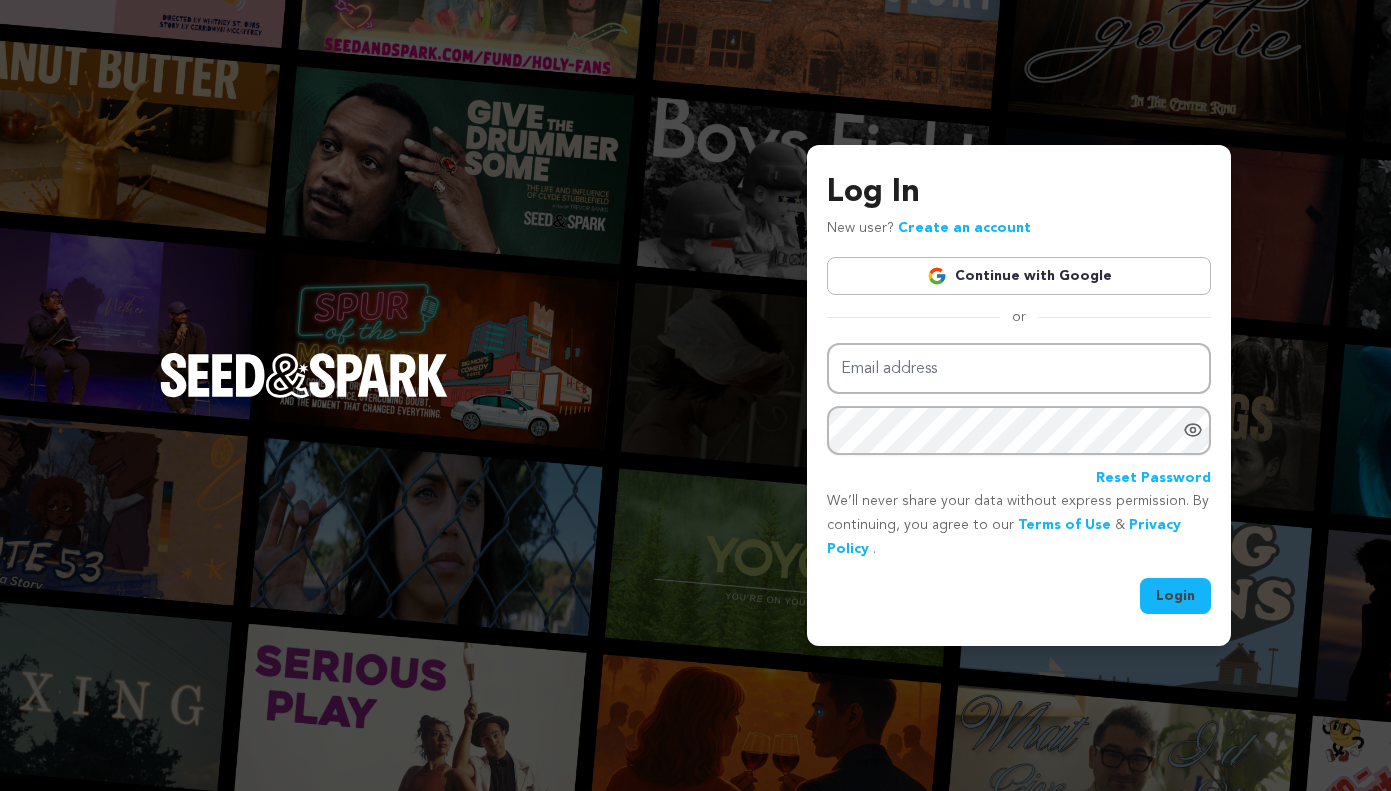scroll, scrollTop: 0, scrollLeft: 0, axis: both 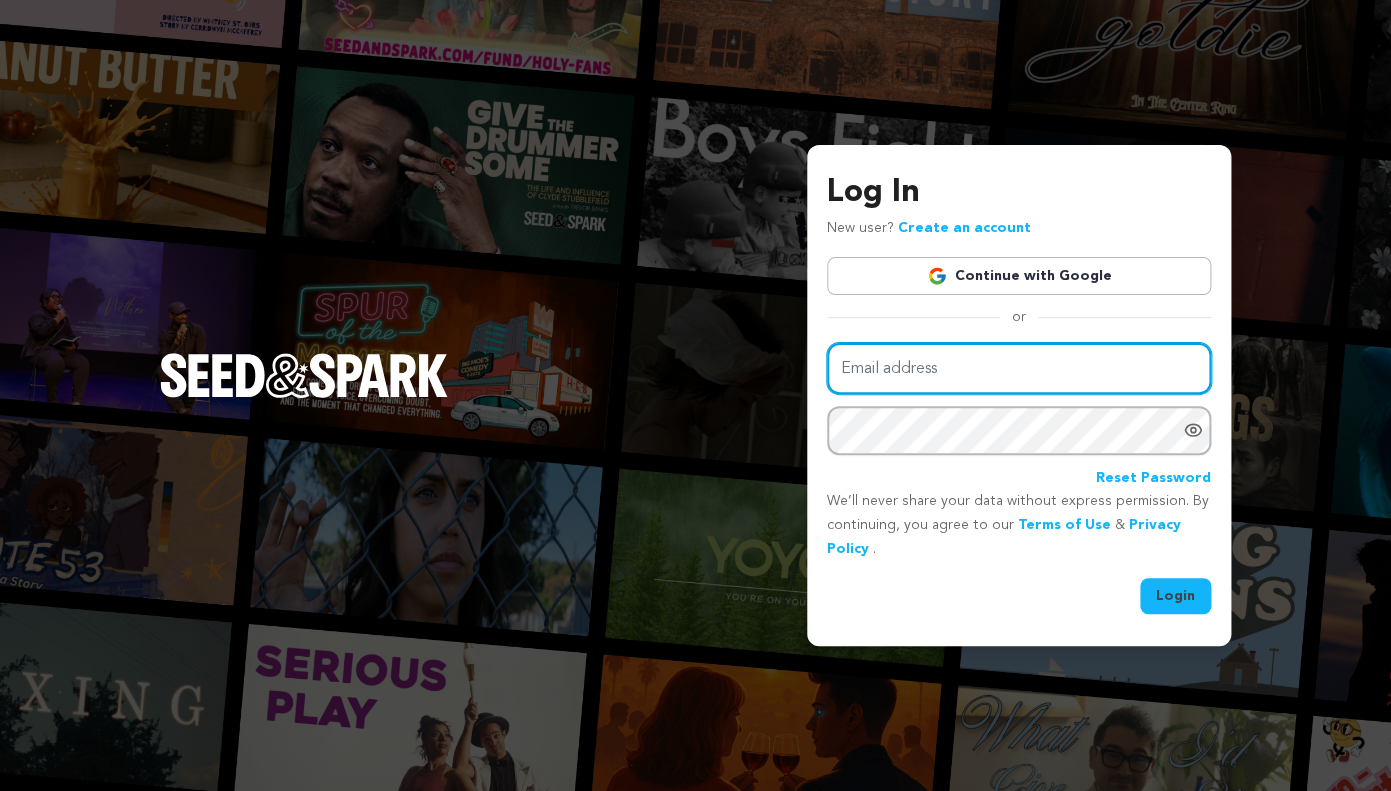 click on "Email address" at bounding box center [1019, 368] 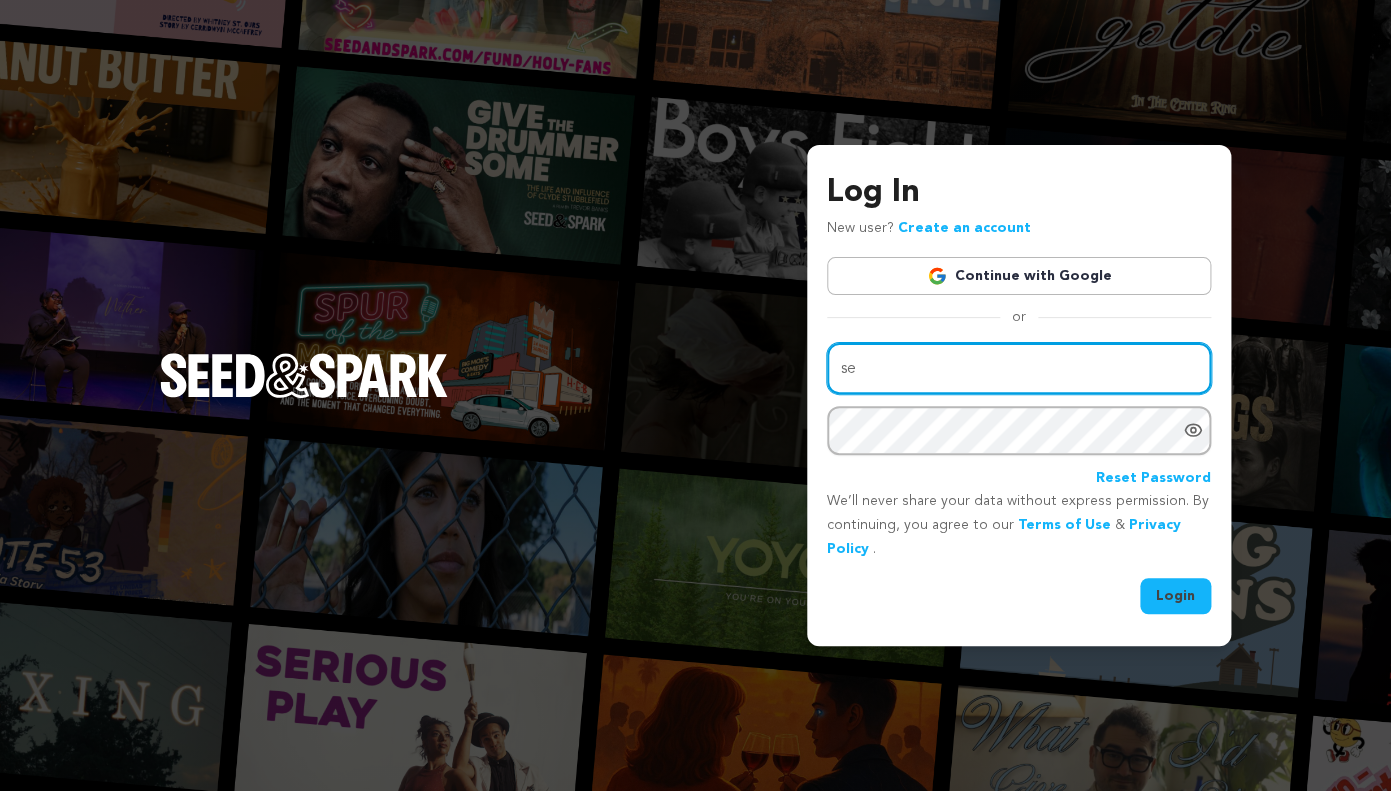 type on "s" 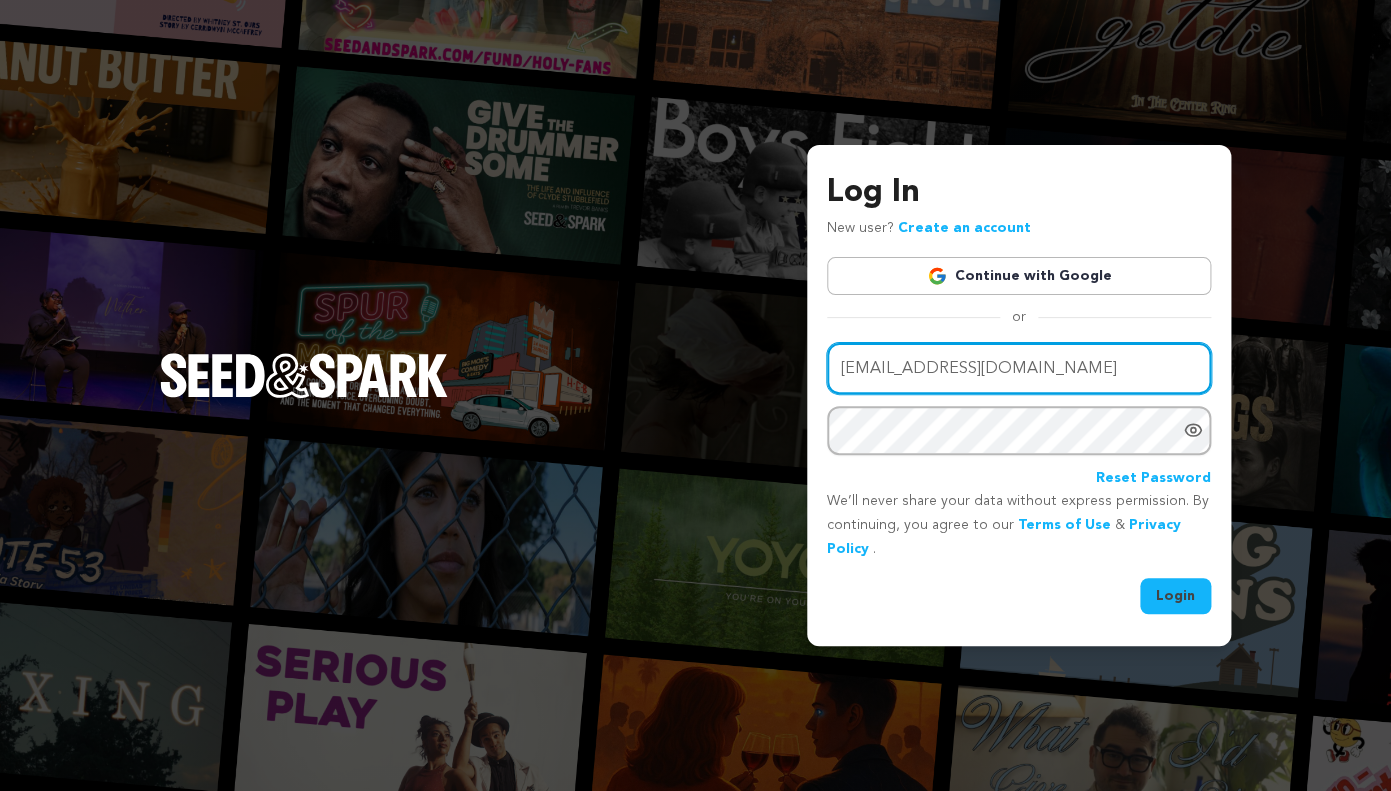 type on "metzlidi@protonmail.com" 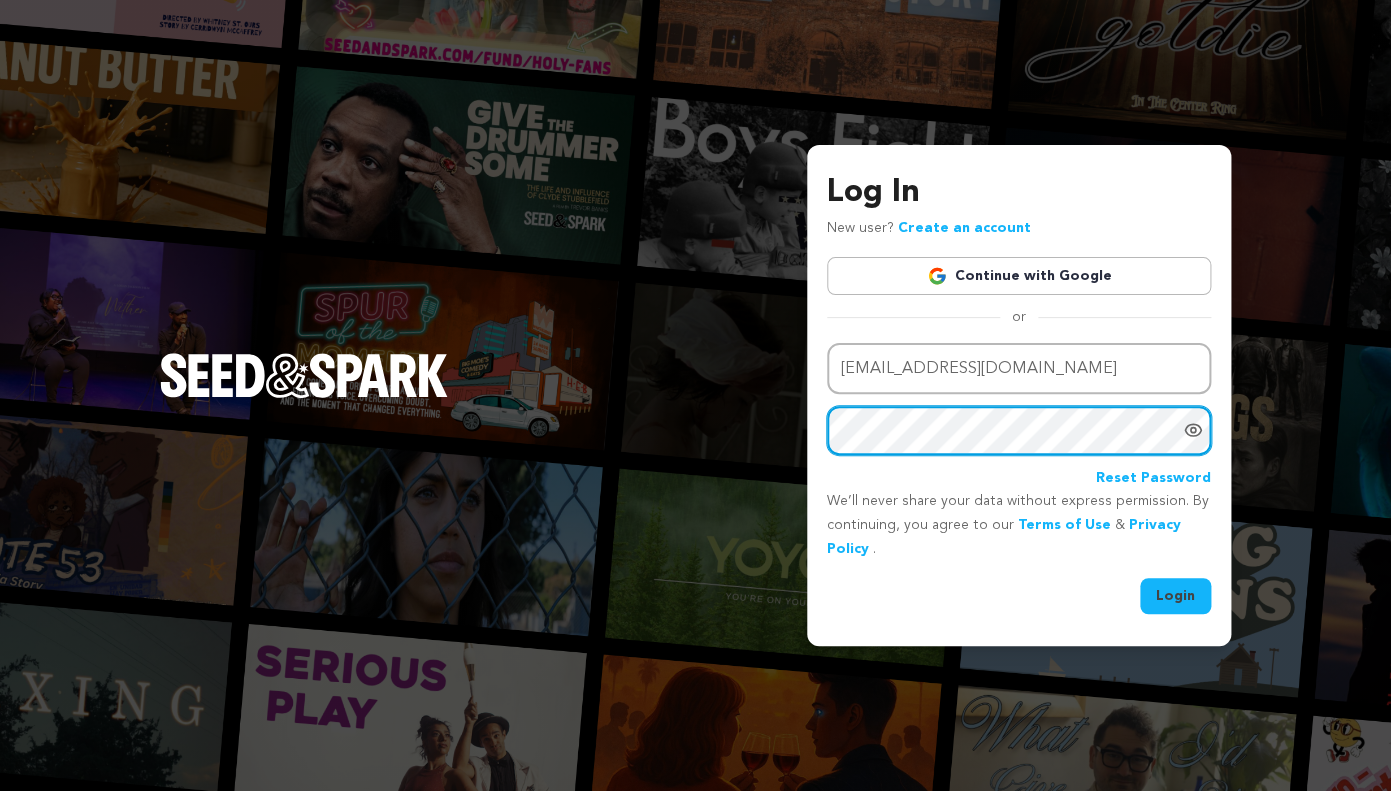 click on "Login" at bounding box center [1175, 596] 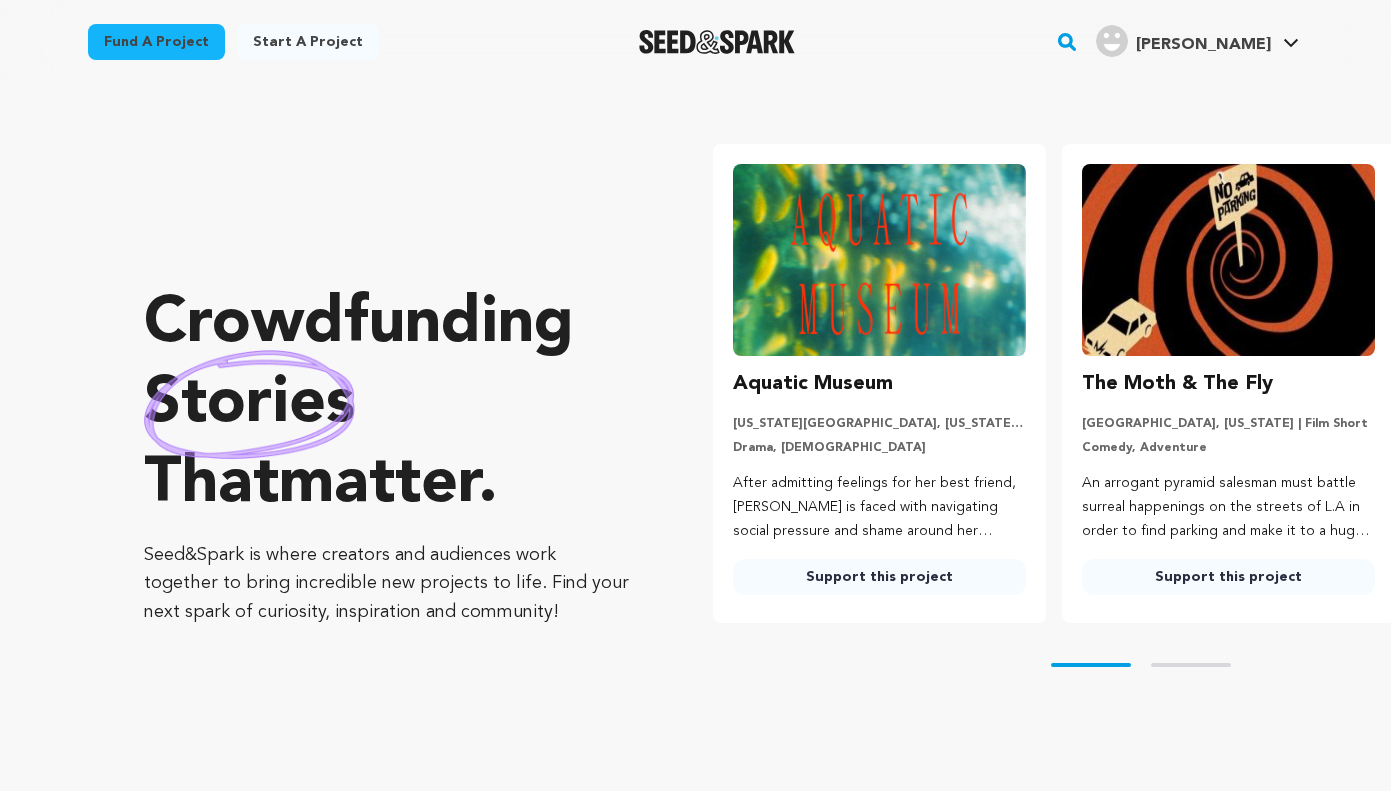 scroll, scrollTop: 0, scrollLeft: 0, axis: both 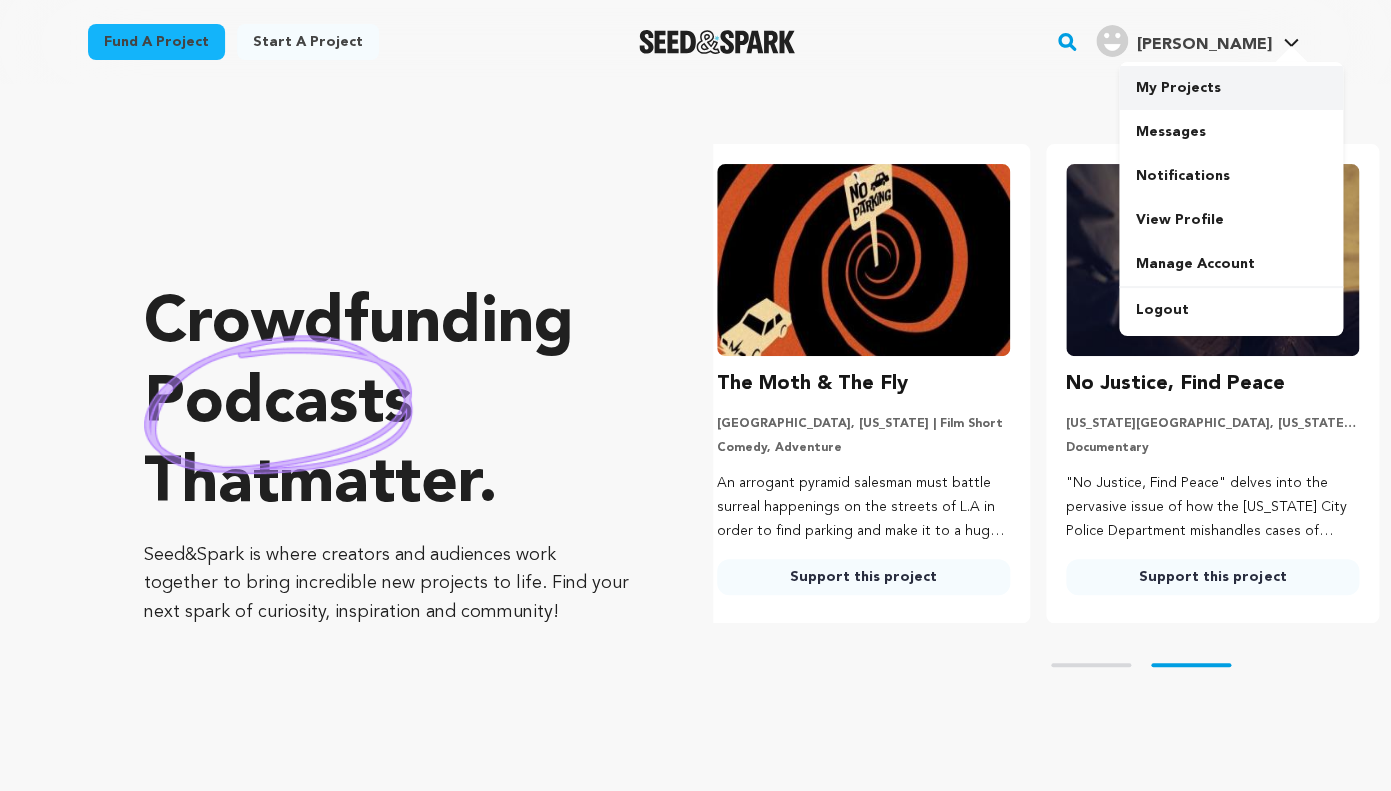 click on "My Projects" at bounding box center (1231, 88) 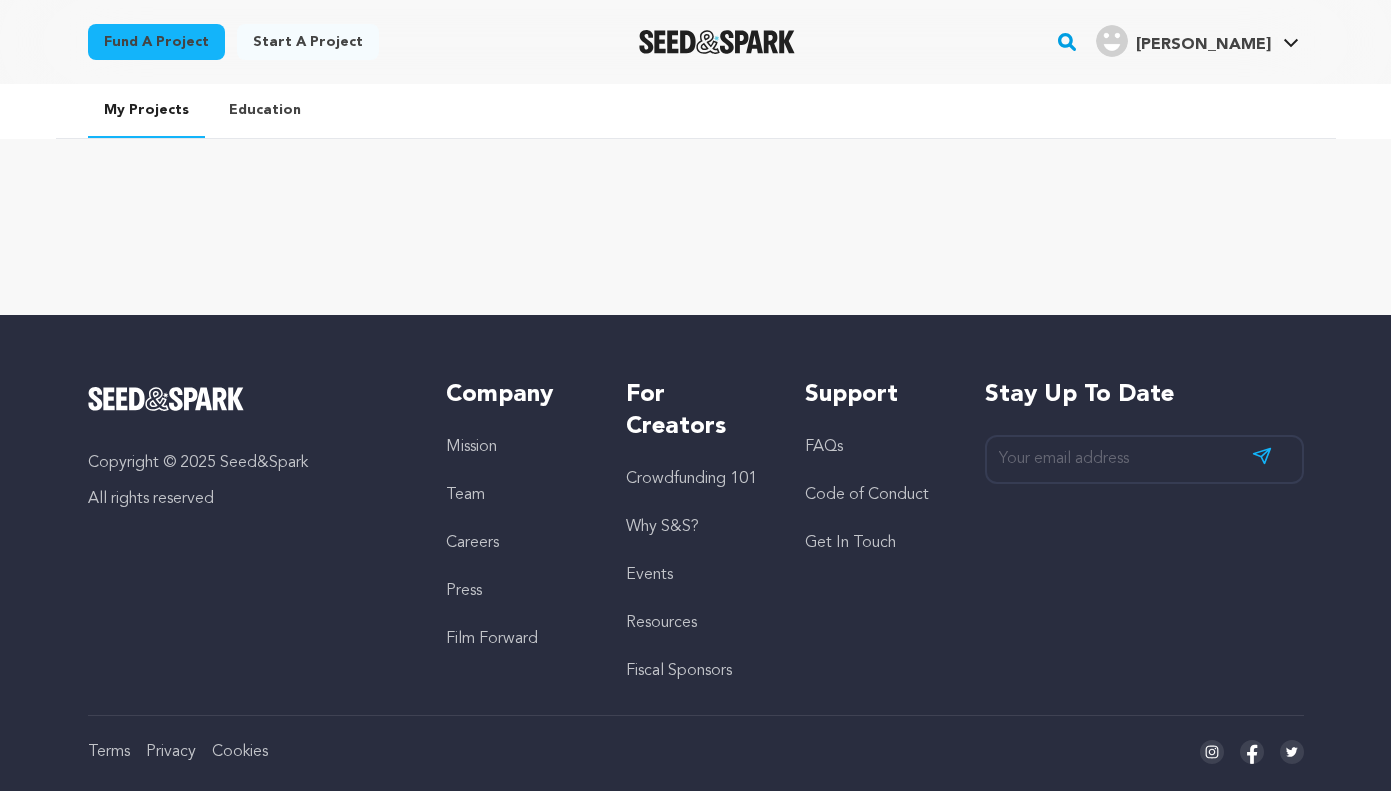 scroll, scrollTop: 0, scrollLeft: 0, axis: both 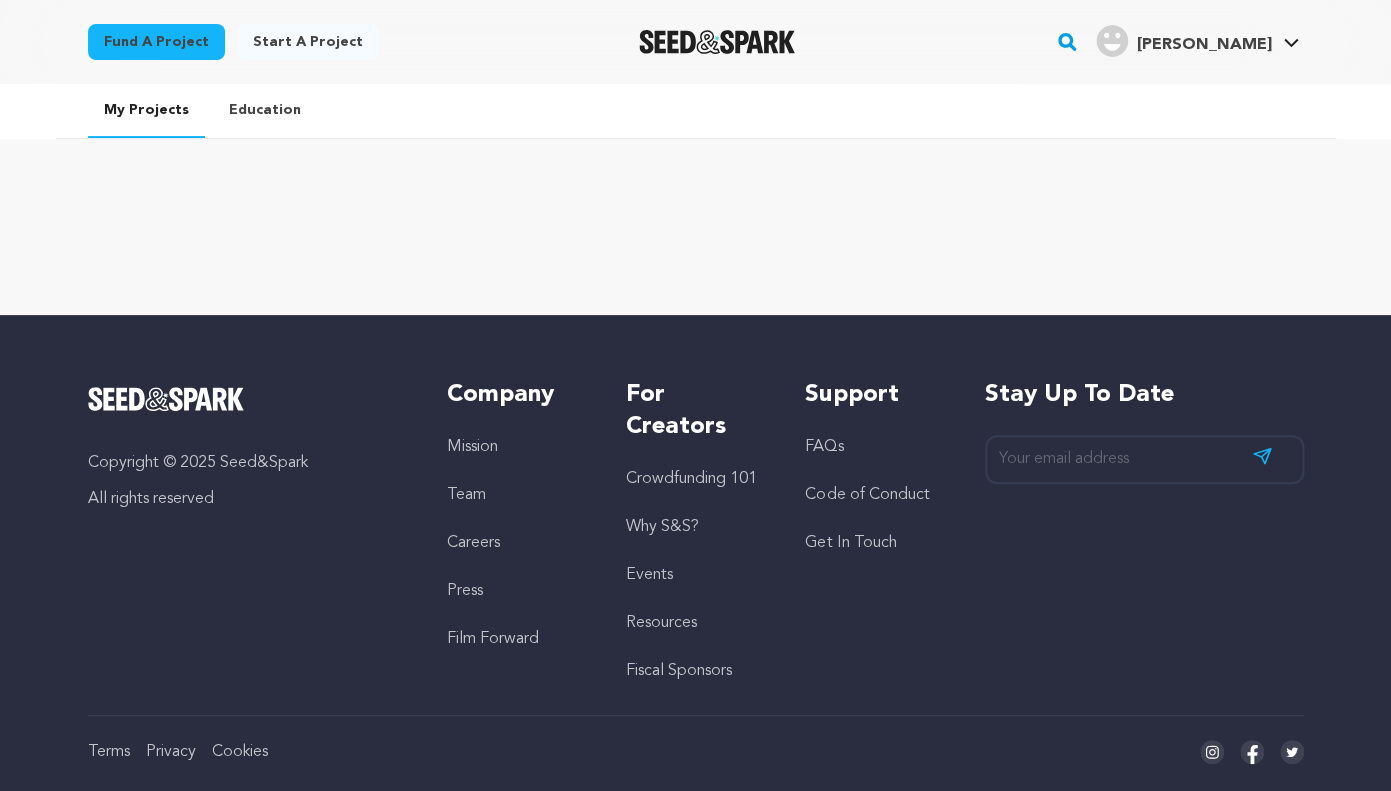 click on "Education" at bounding box center (265, 110) 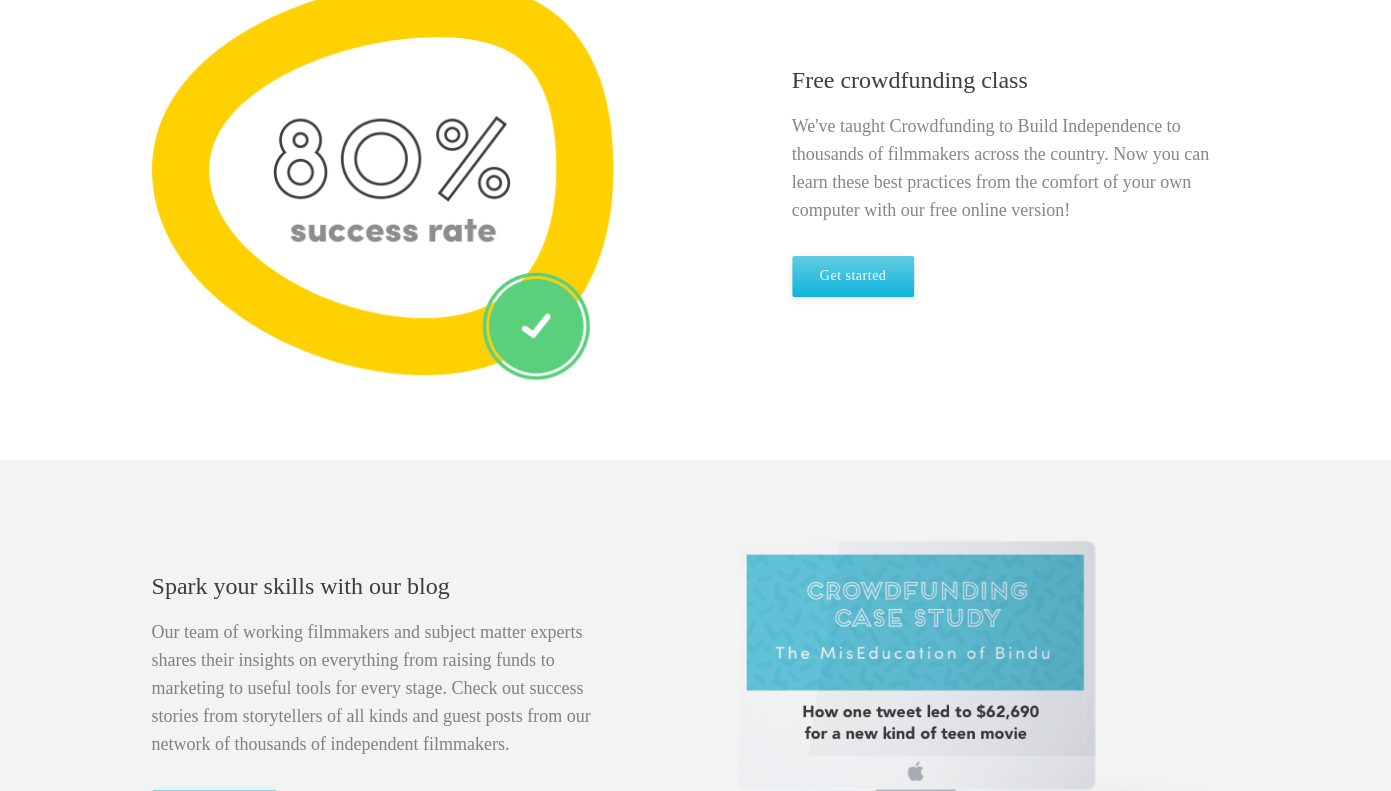 scroll, scrollTop: 760, scrollLeft: 0, axis: vertical 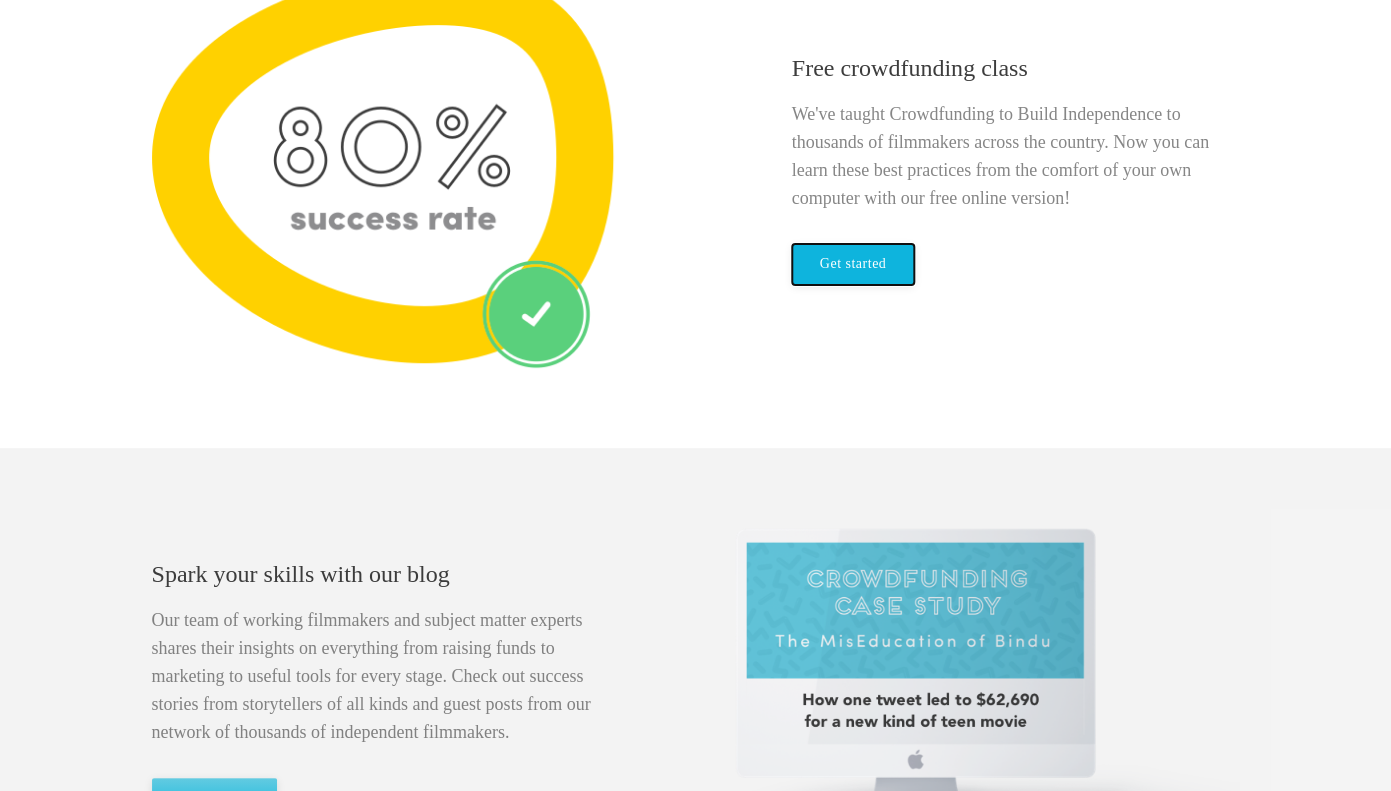 click on "Get started" at bounding box center (853, 264) 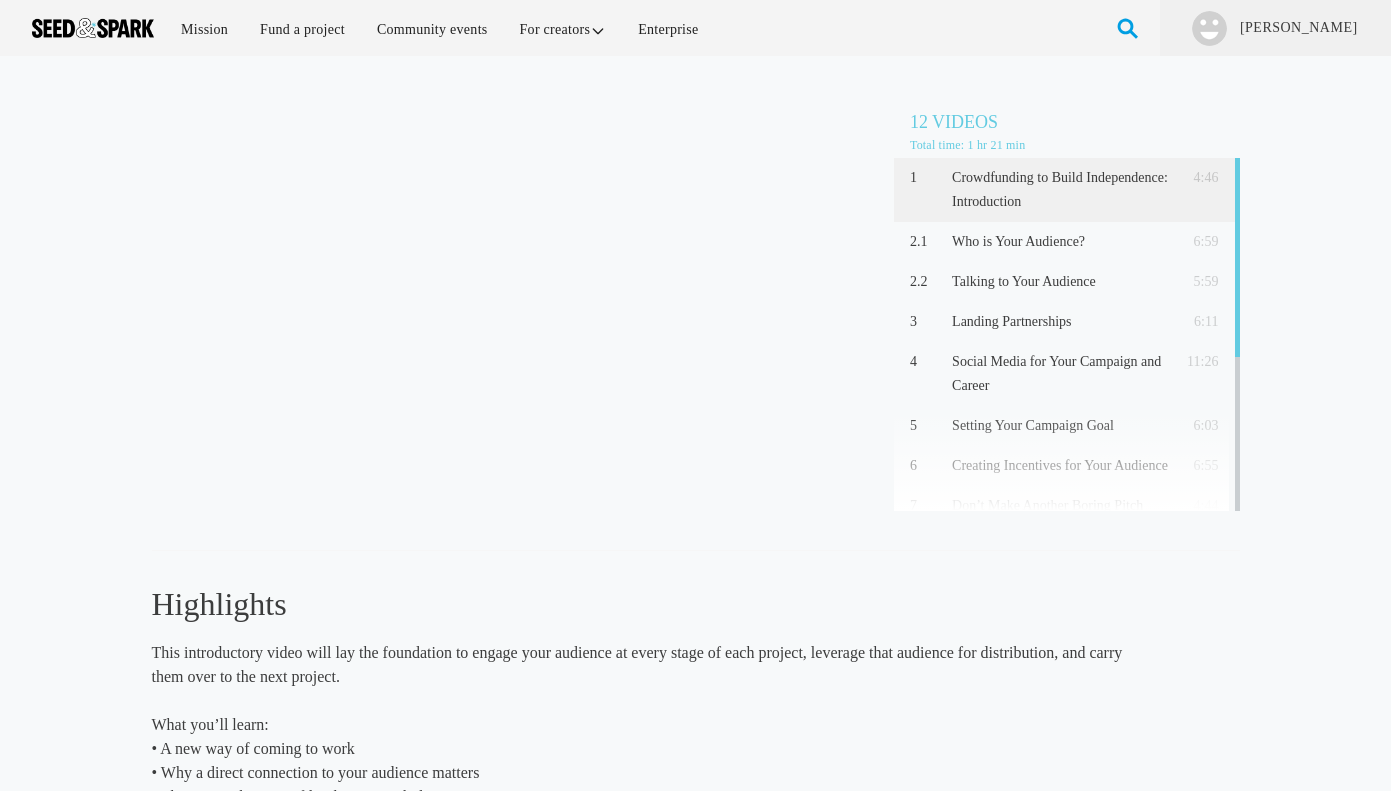 scroll, scrollTop: 0, scrollLeft: 0, axis: both 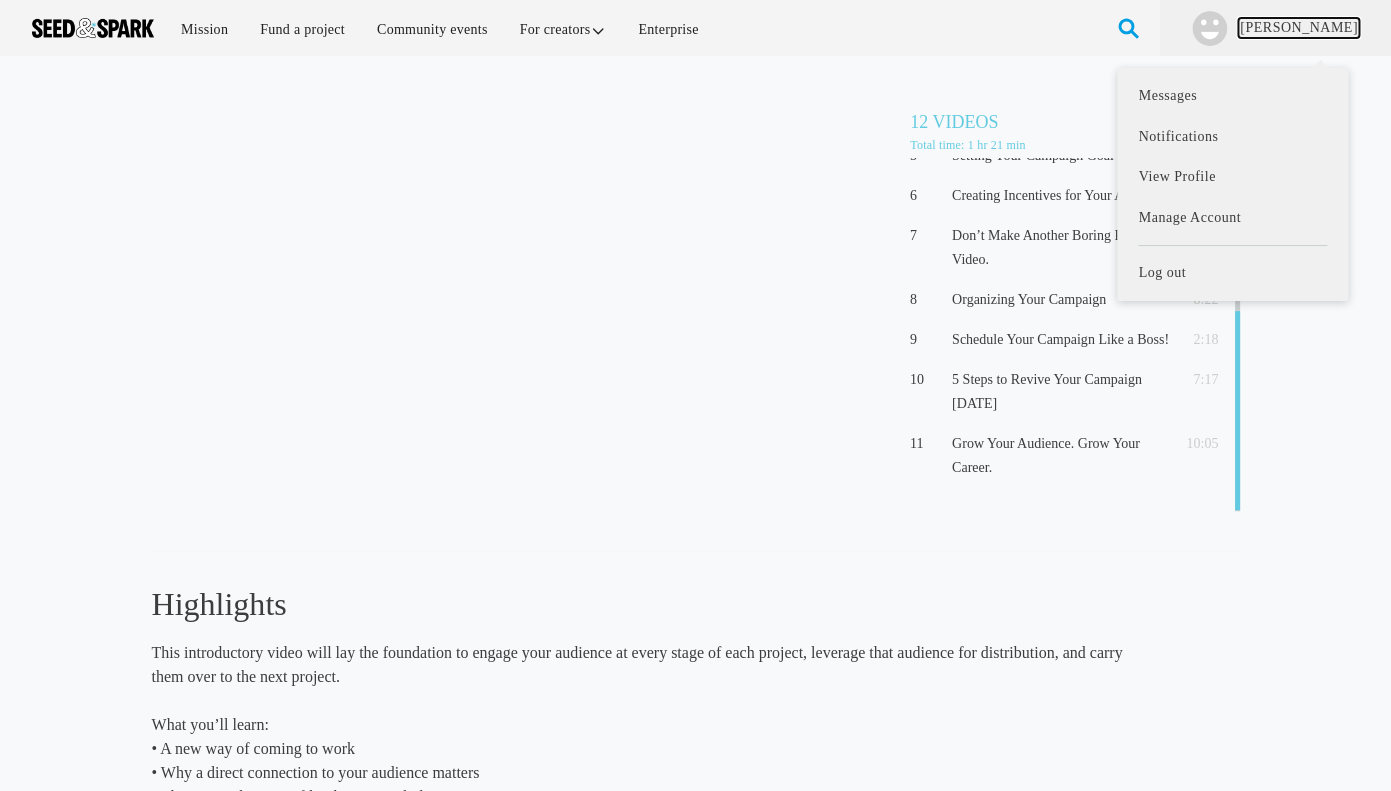click on "[PERSON_NAME]" at bounding box center [1298, 28] 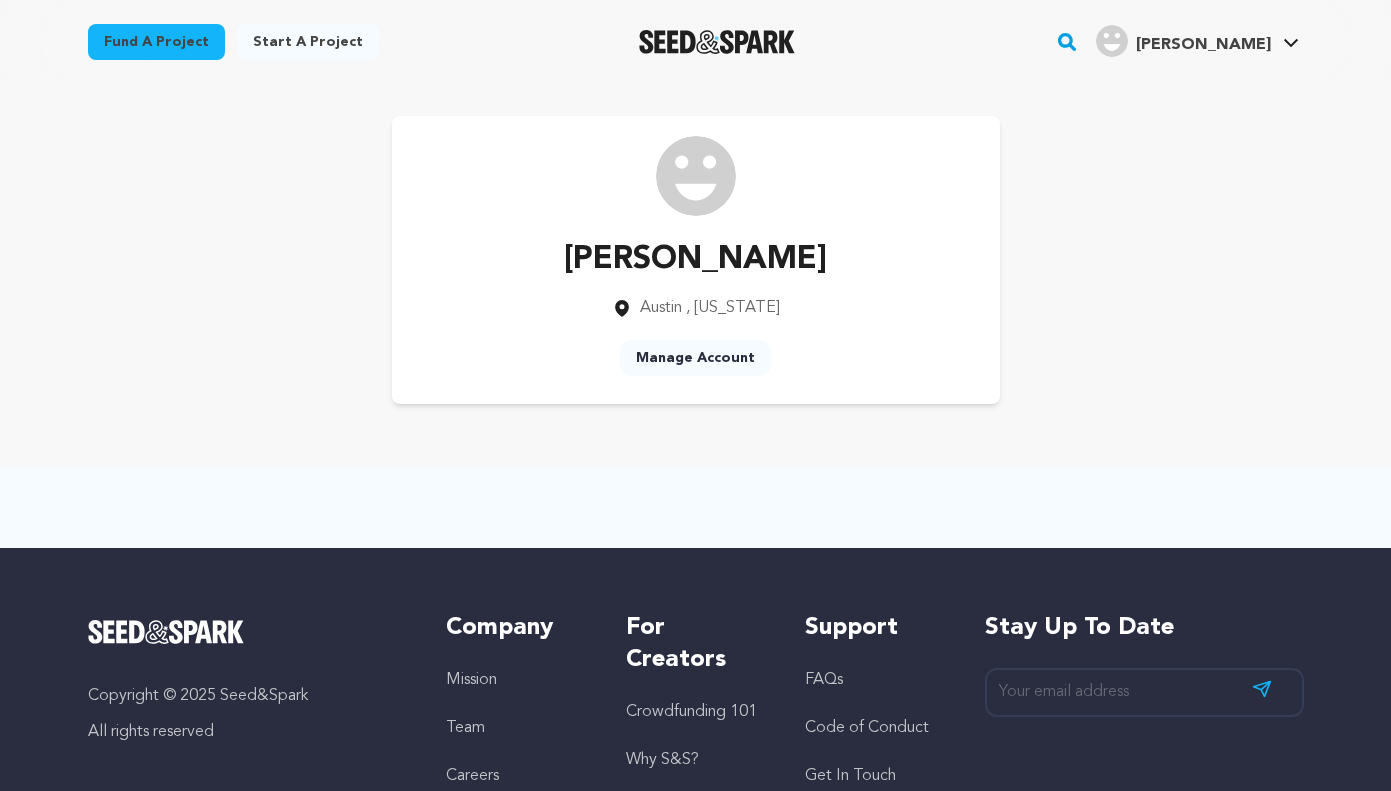 scroll, scrollTop: 0, scrollLeft: 0, axis: both 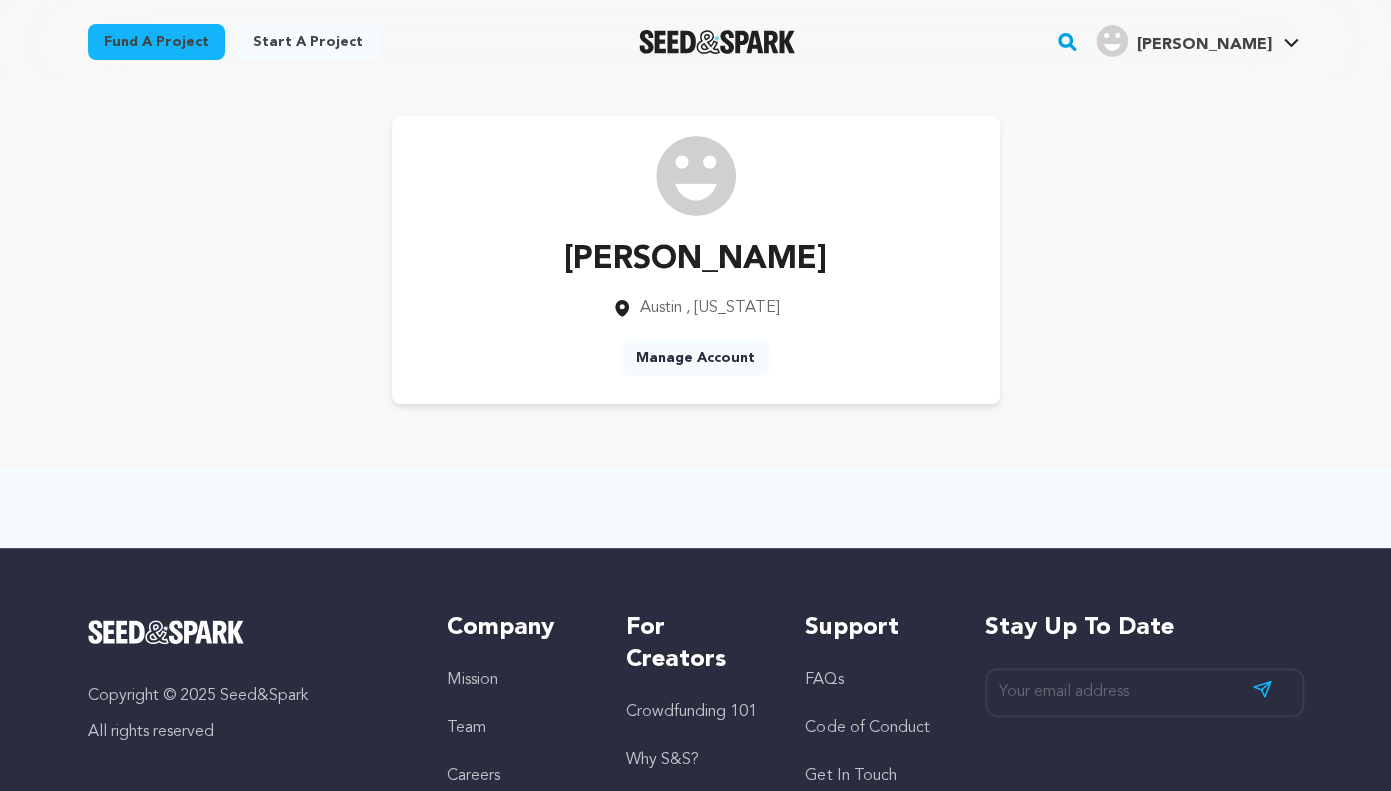 click on "Start a project" at bounding box center [308, 42] 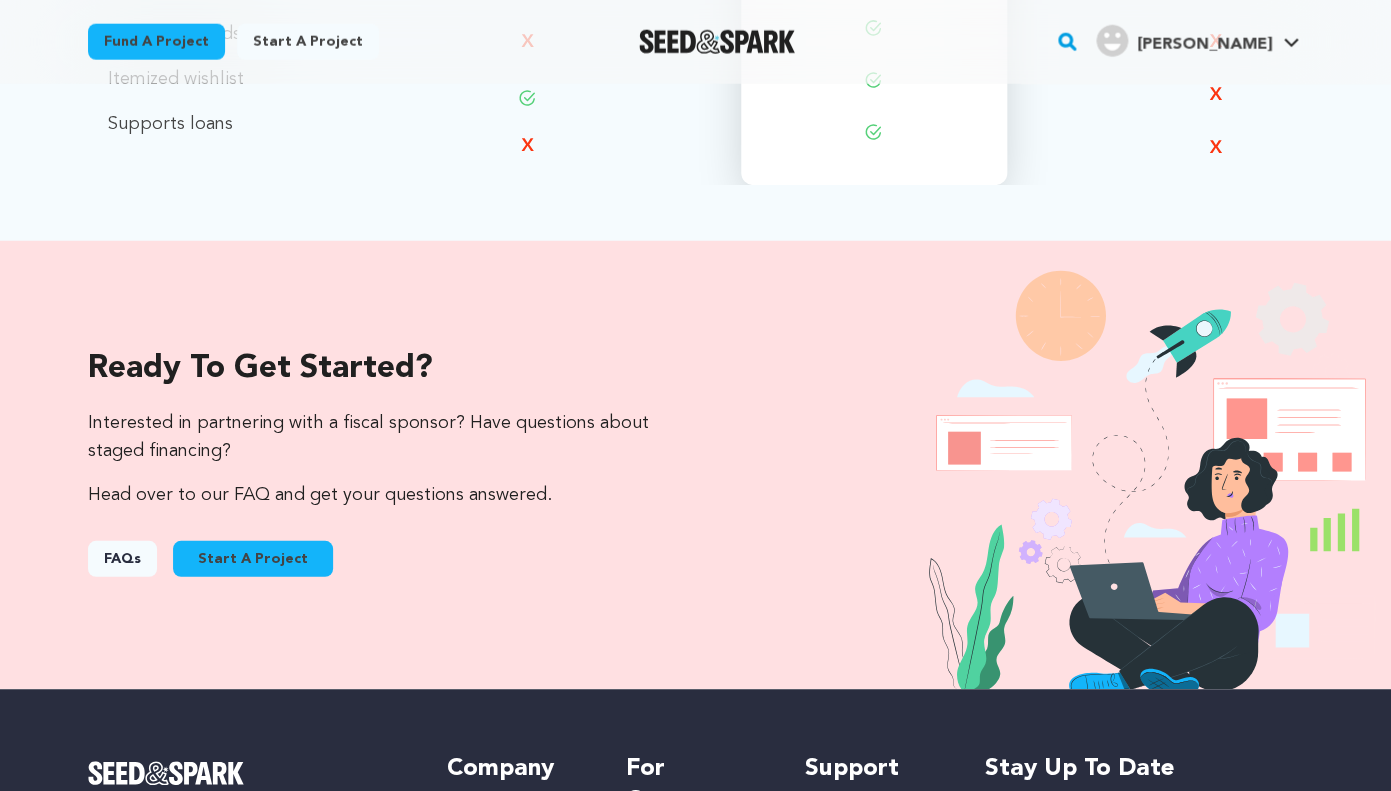scroll, scrollTop: 1841, scrollLeft: 0, axis: vertical 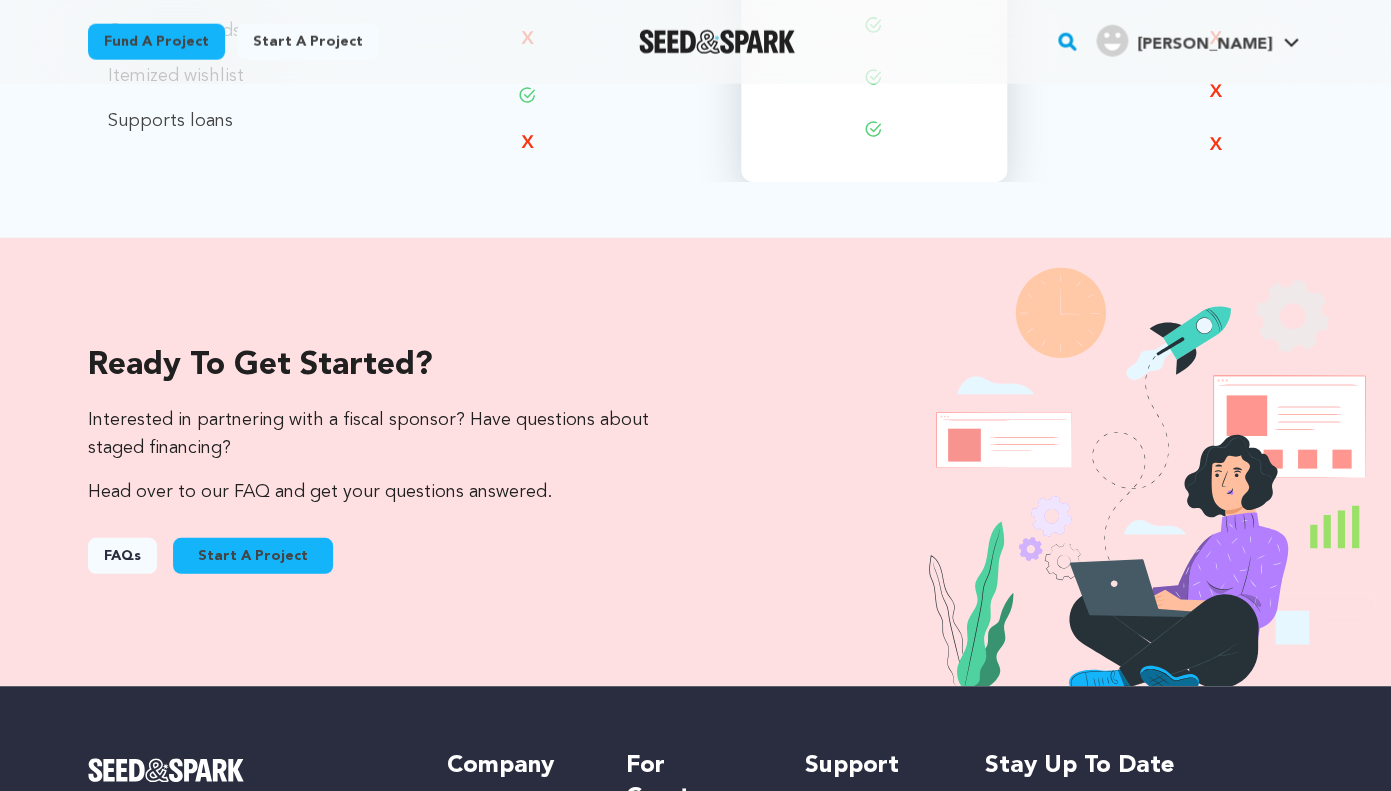 click on "Start A Project" at bounding box center [253, 556] 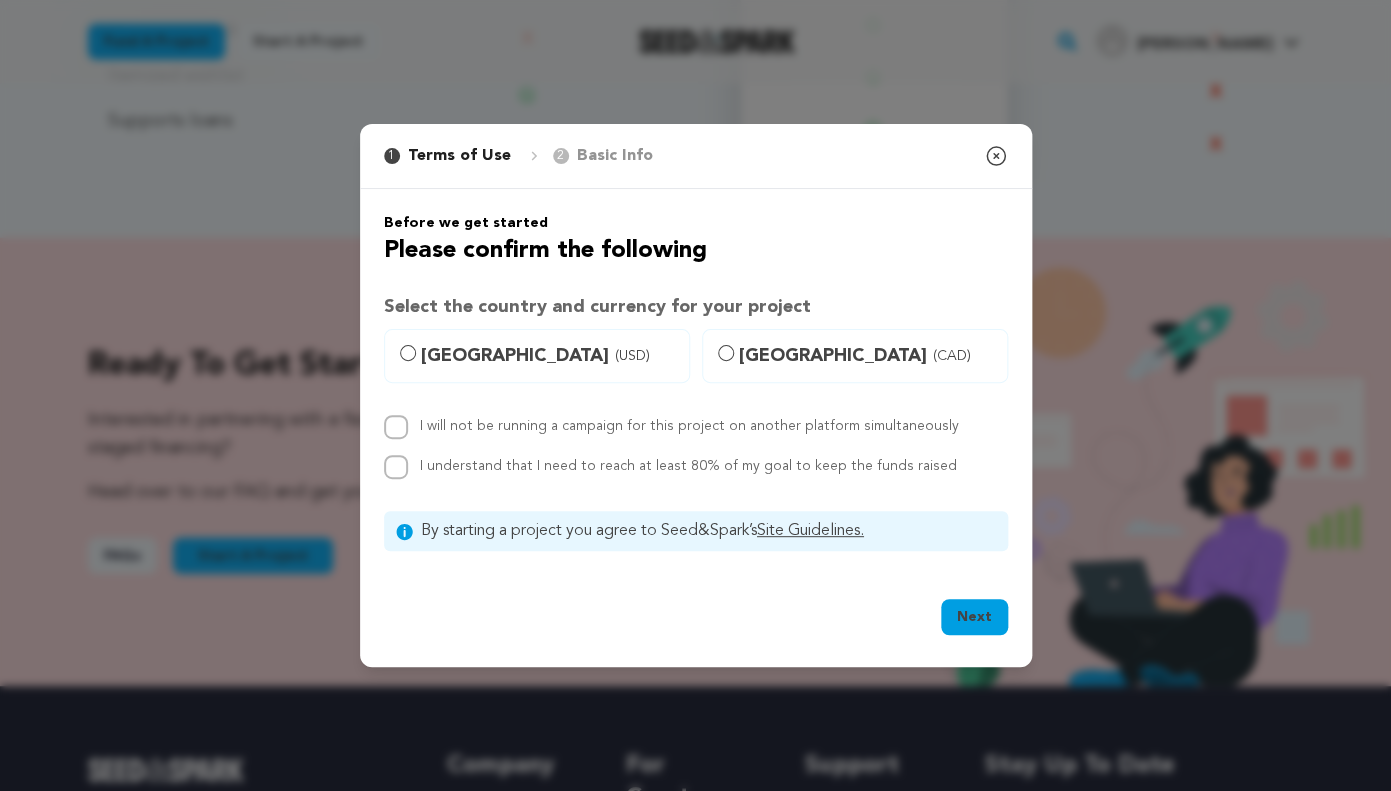 click on "United States
(USD)" at bounding box center [549, 356] 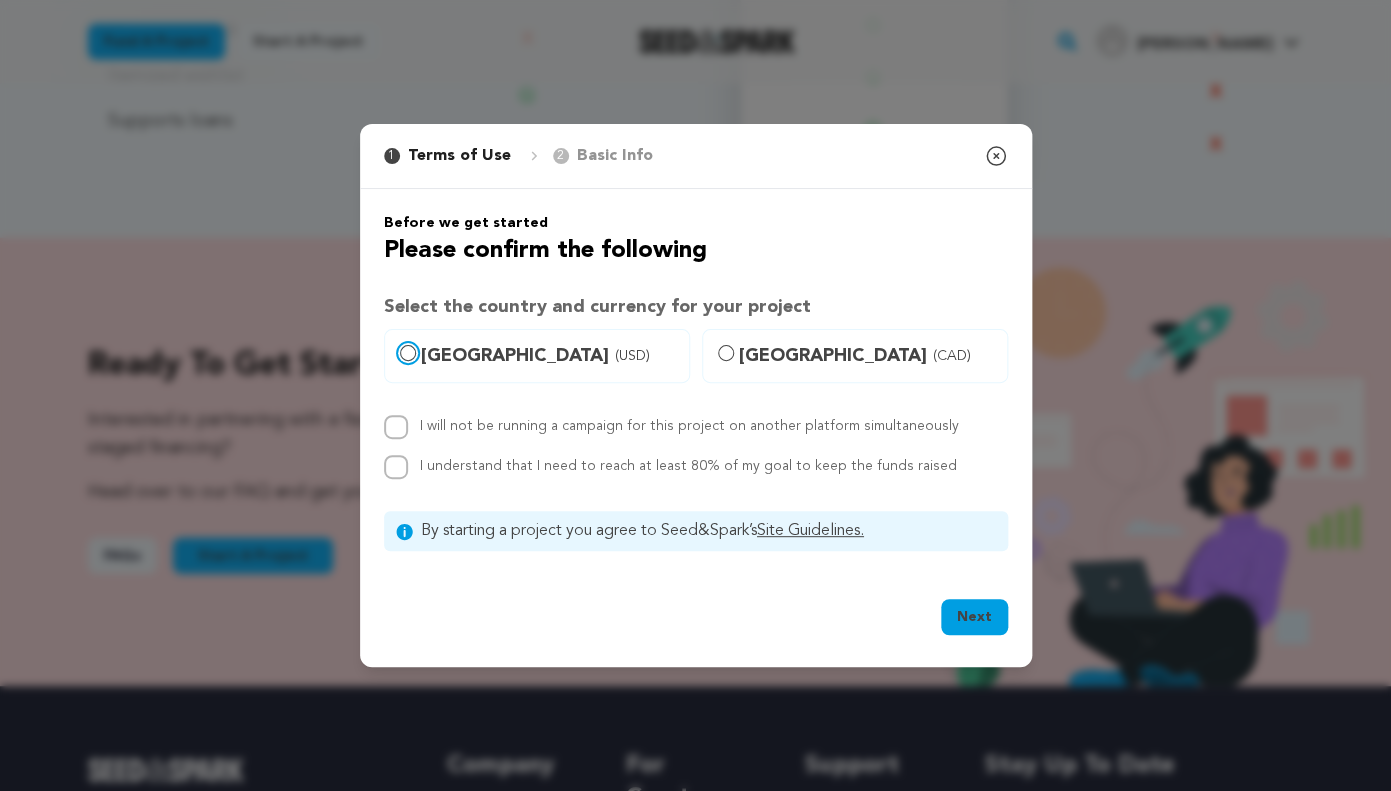 click on "United States
(USD)" at bounding box center [408, 353] 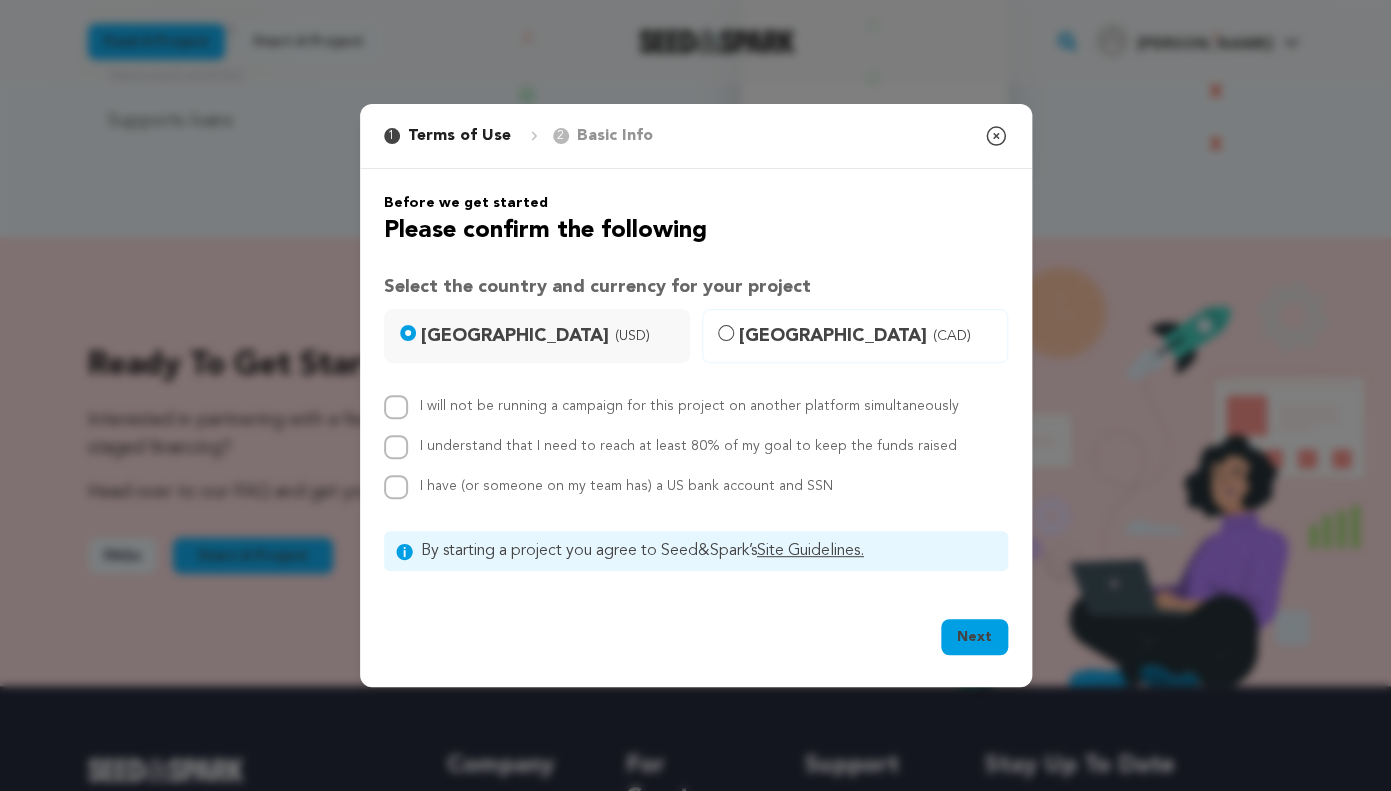 click on "I will not be running a campaign for this project on another platform
simultaneously" at bounding box center [689, 406] 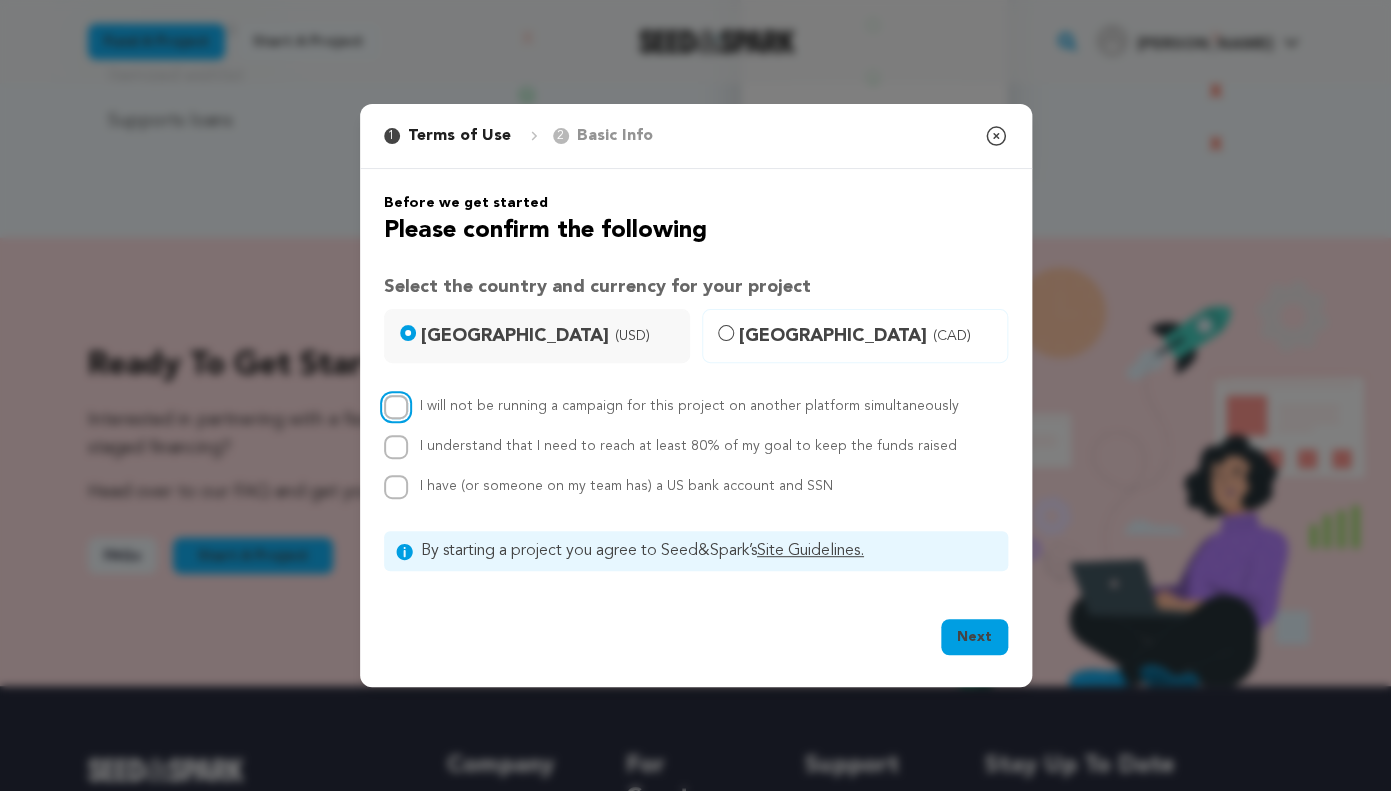 checkbox on "true" 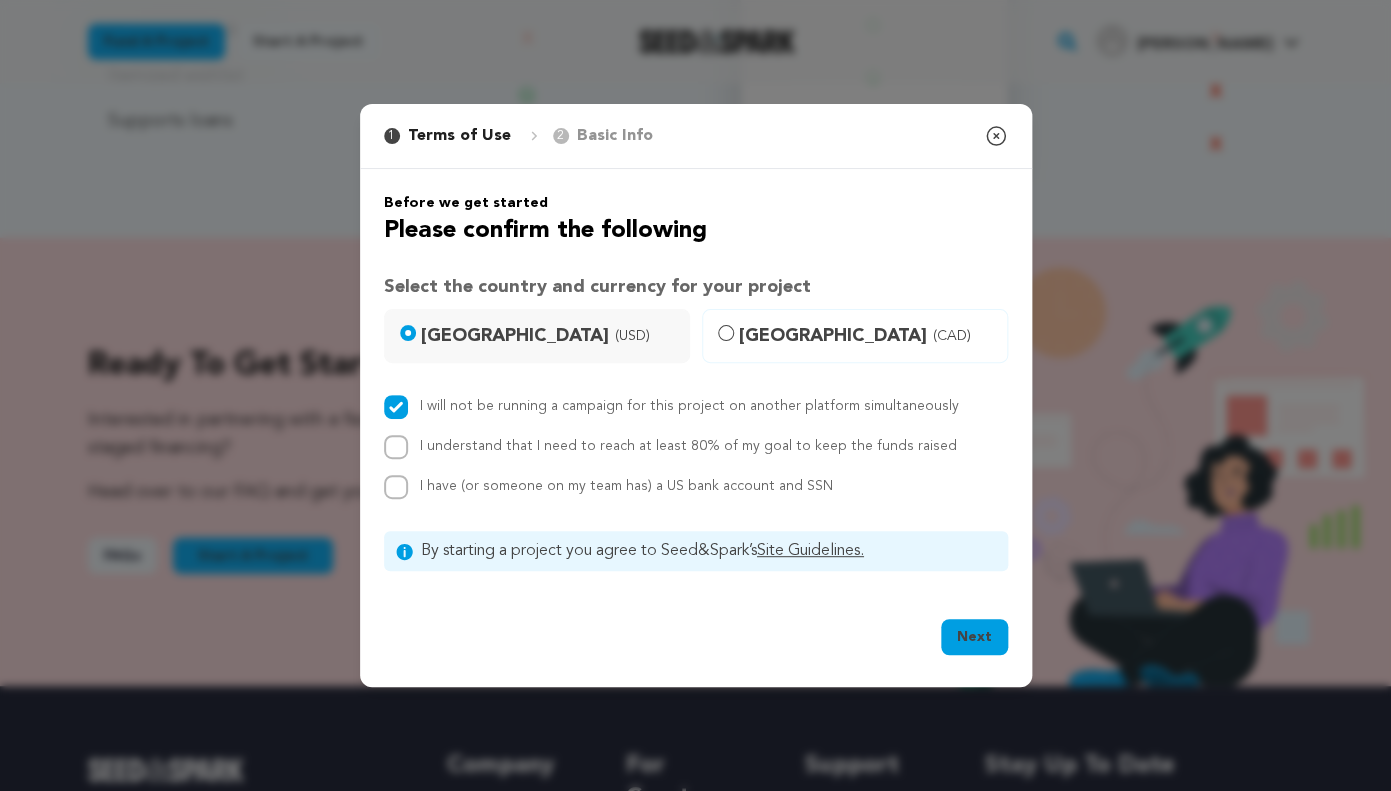 click on "I understand that I need to reach at least 80% of my goal to keep the
funds raised" at bounding box center (688, 446) 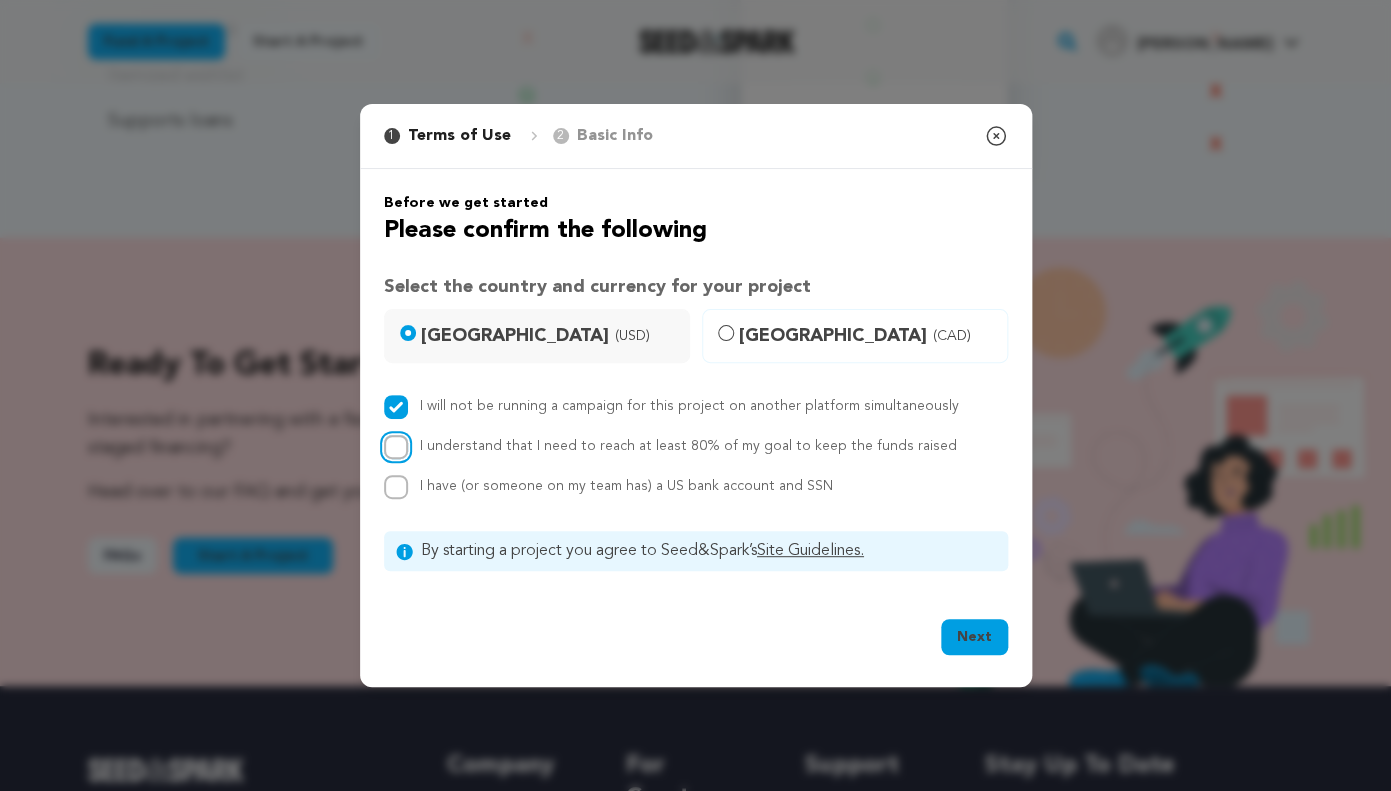 click on "I understand that I need to reach at least 80% of my goal to keep the
funds raised" at bounding box center (396, 447) 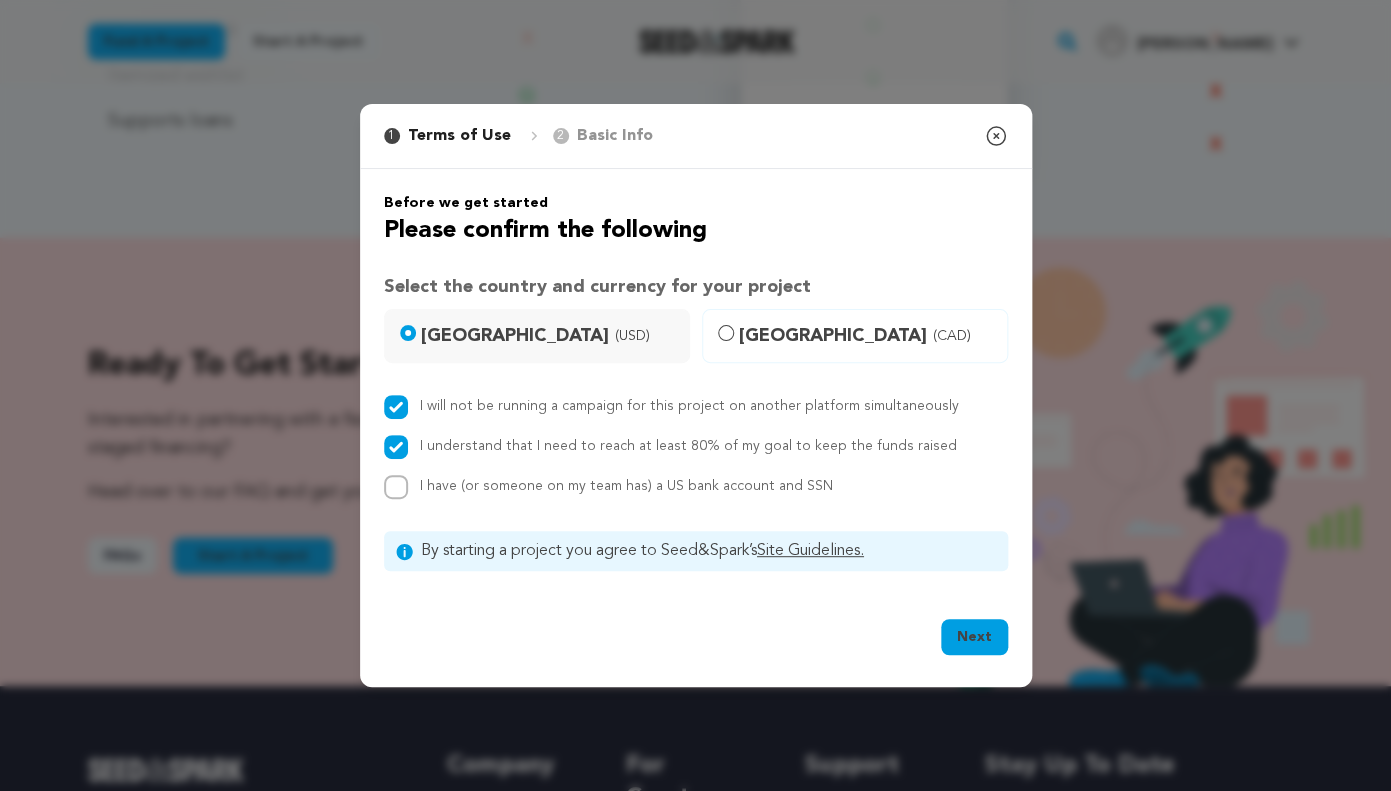 click on "I have (or someone on my team has) a US bank account and SSN" at bounding box center (626, 486) 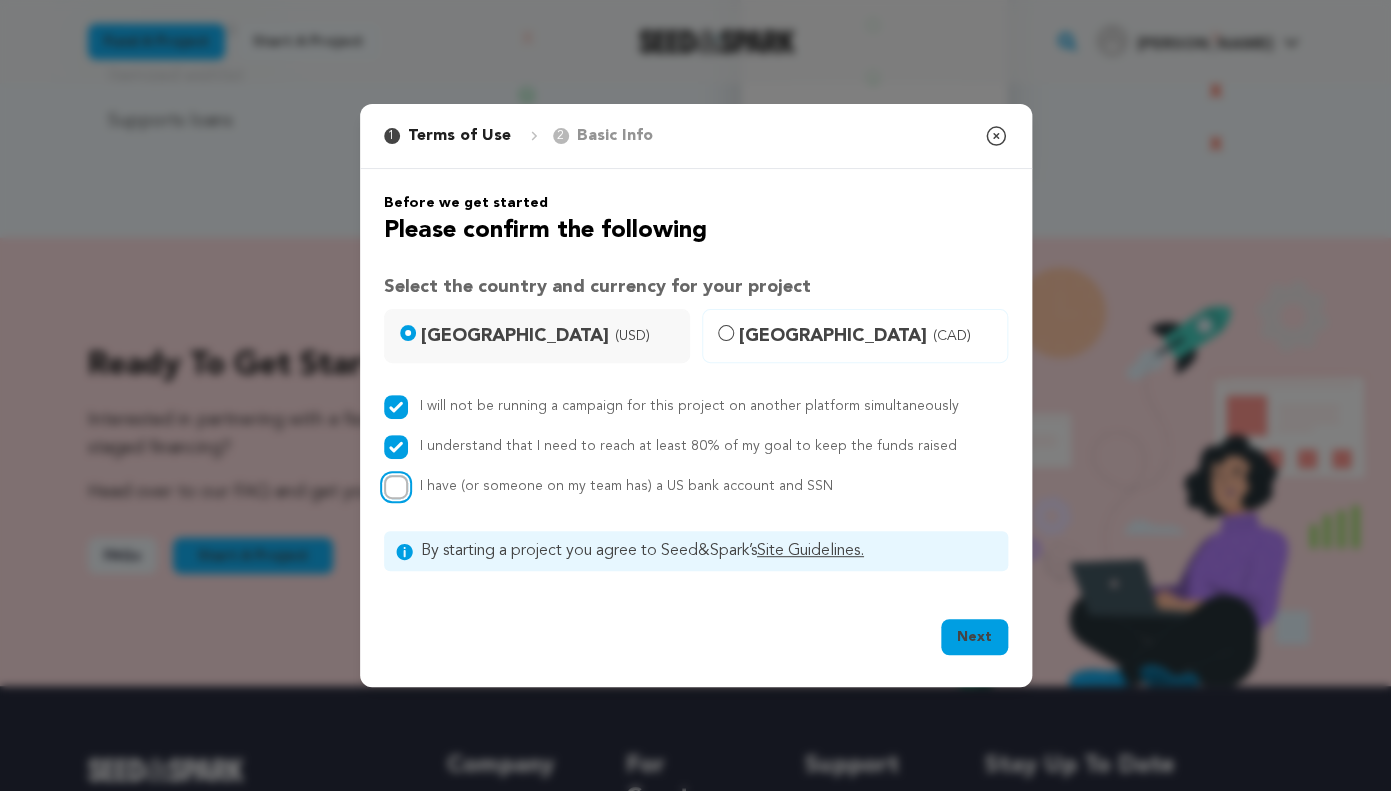 click on "I have (or someone on my team has) a US bank account and SSN" at bounding box center [396, 487] 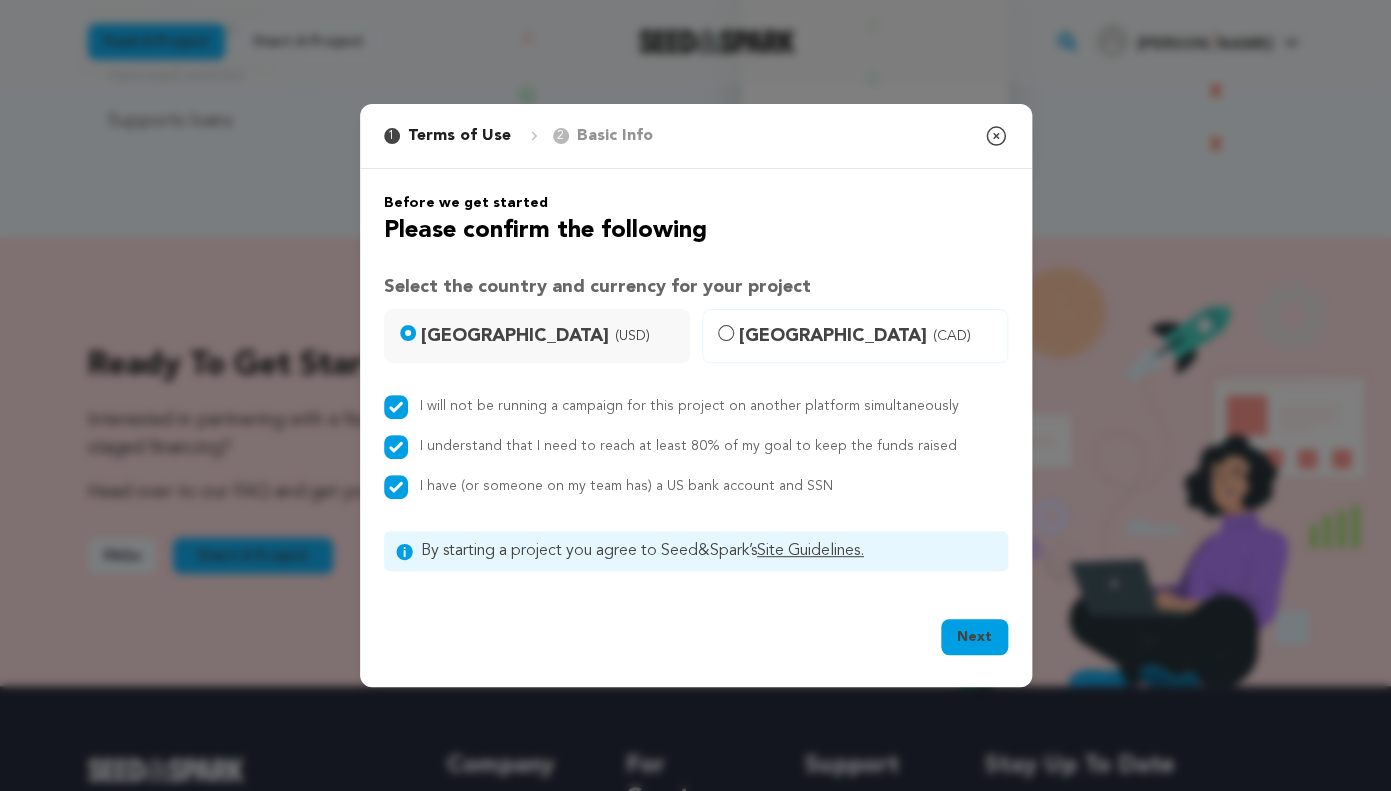 click on "Site Guidelines." at bounding box center [810, 551] 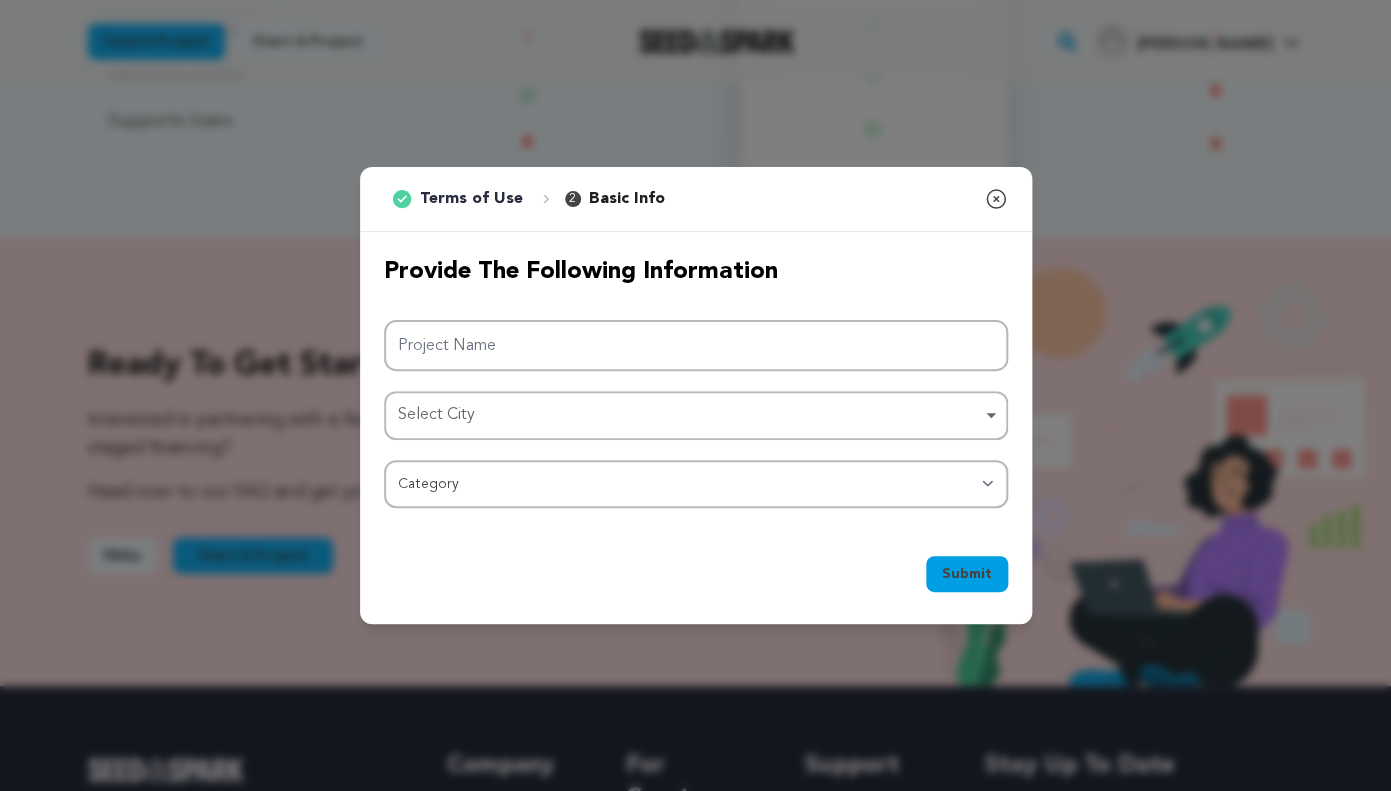 click on "Select City  Select City Remove item" at bounding box center (696, 415) 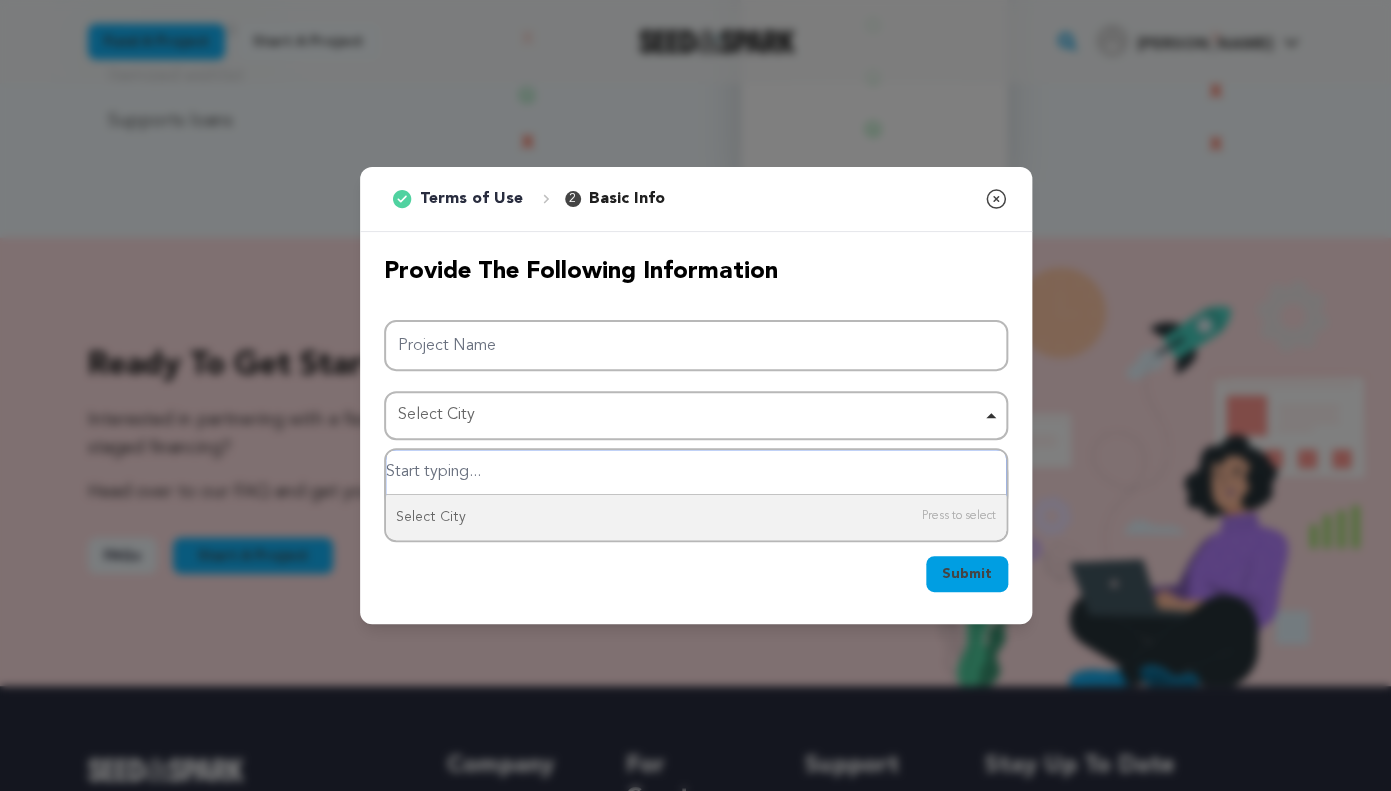 click on "Select City  Select City Remove item" at bounding box center (696, 415) 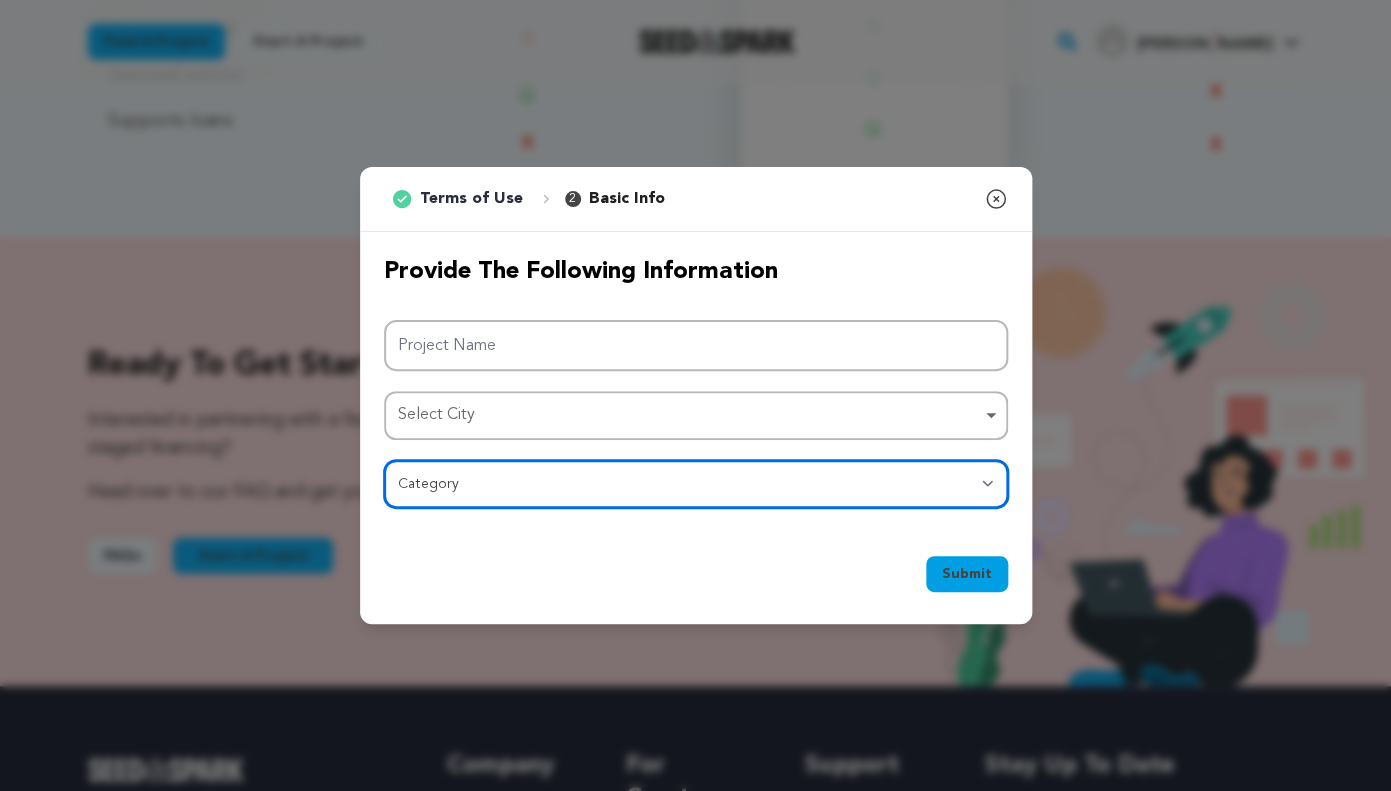 click on "Category
Film Feature
Film Short
Series
Film Festival
Company
Music Video
VR Experience
Comics
Artist Residency
Art & Photography
Collective
Dance
Games
Music
Radio & Podcasts
Orgs & Companies
Writing & Publishing
Venue & Spaces
Theatre" at bounding box center (696, 484) 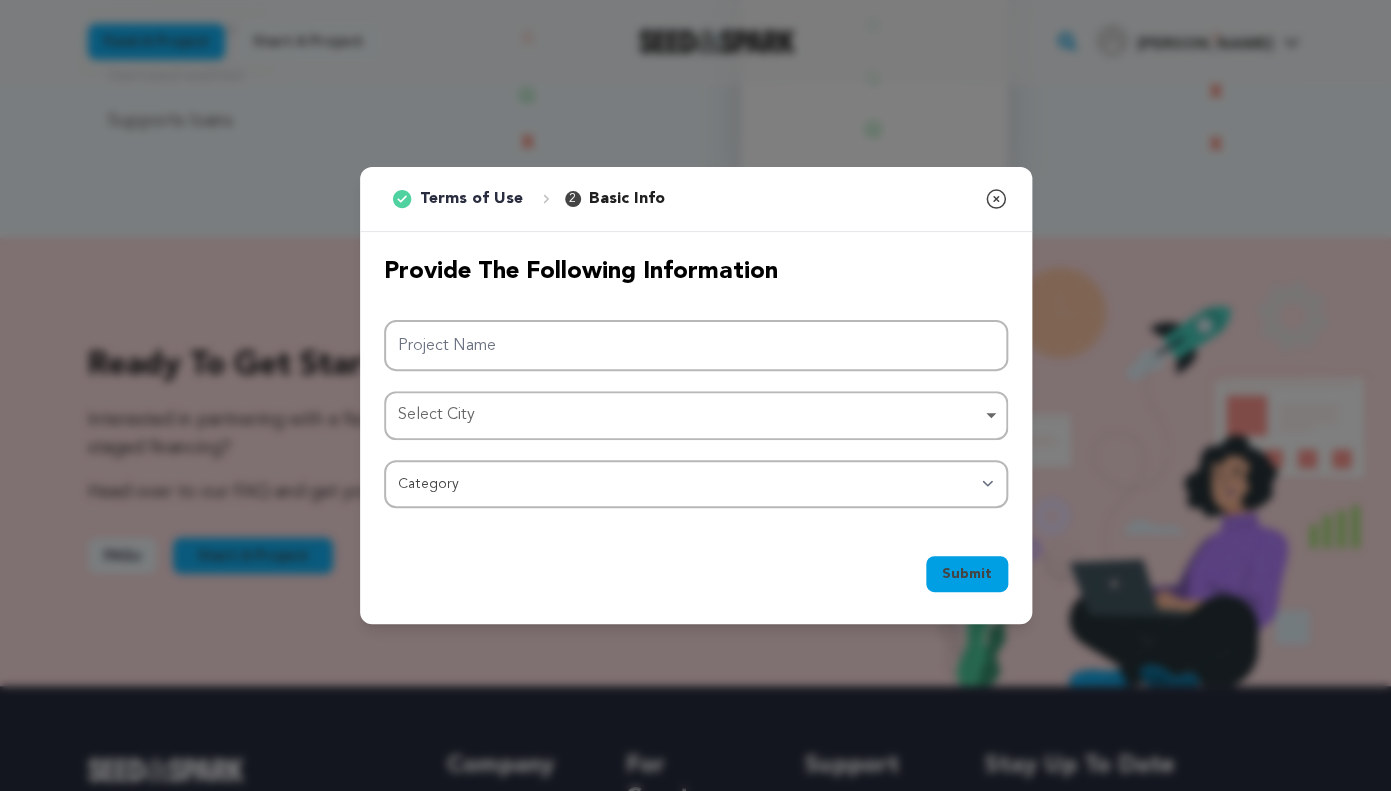 click 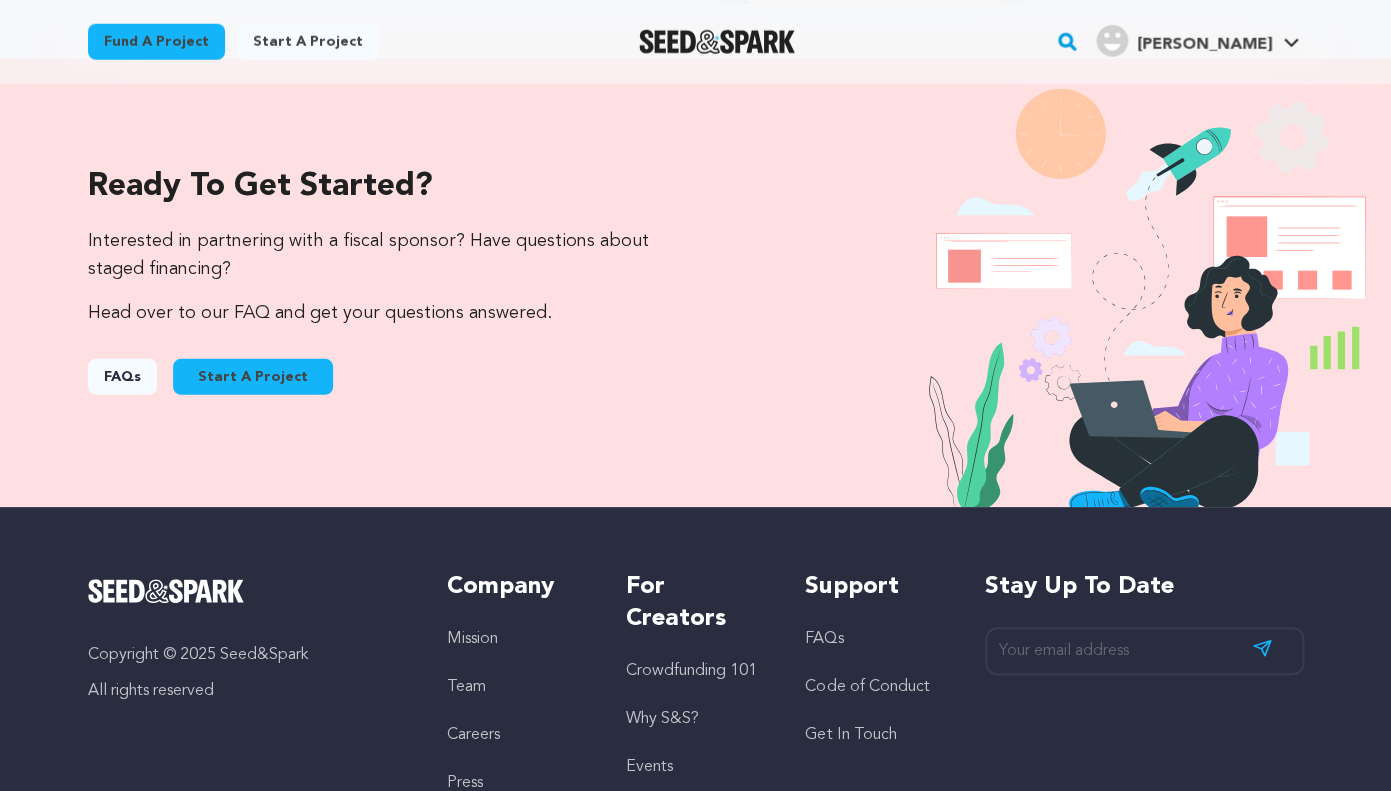scroll, scrollTop: 1880, scrollLeft: 0, axis: vertical 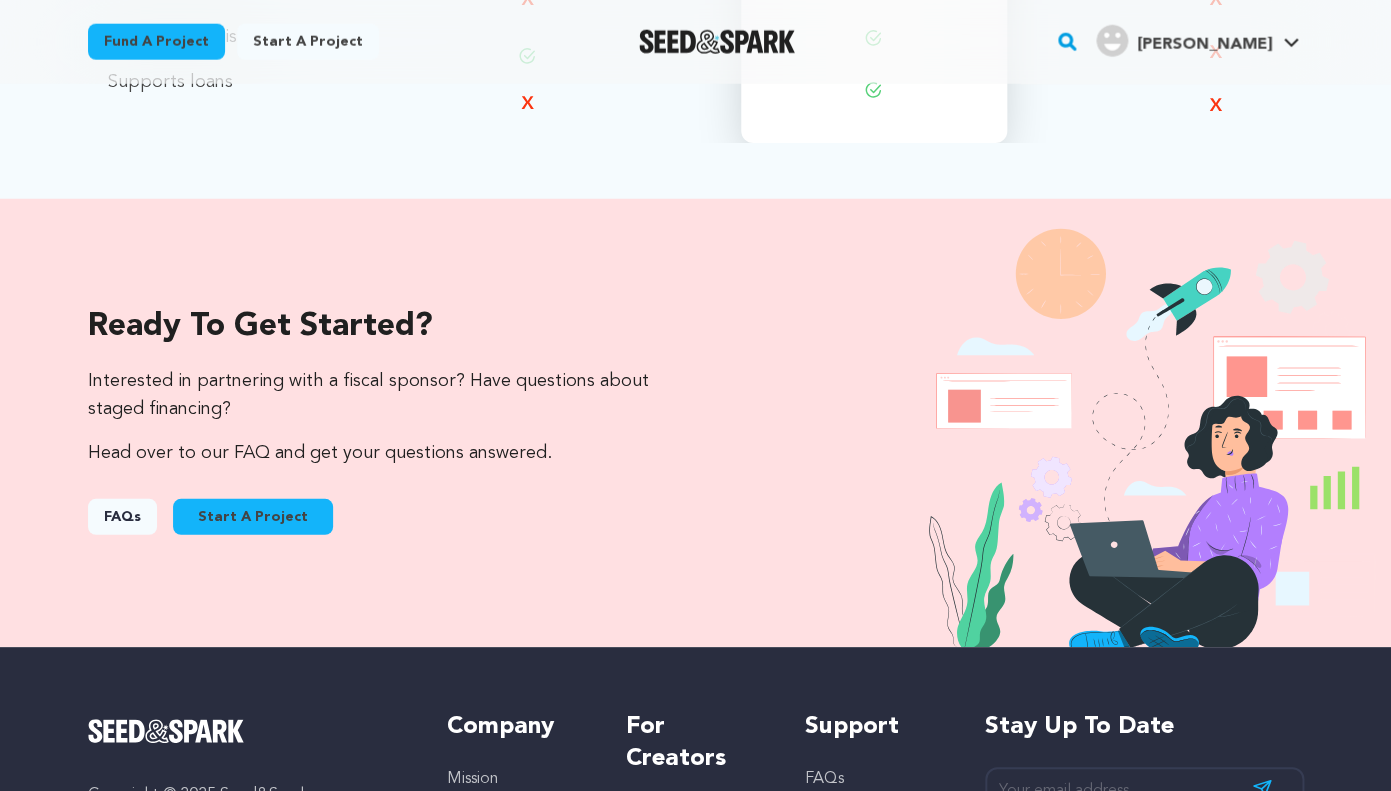 click on "FAQs" at bounding box center [122, 517] 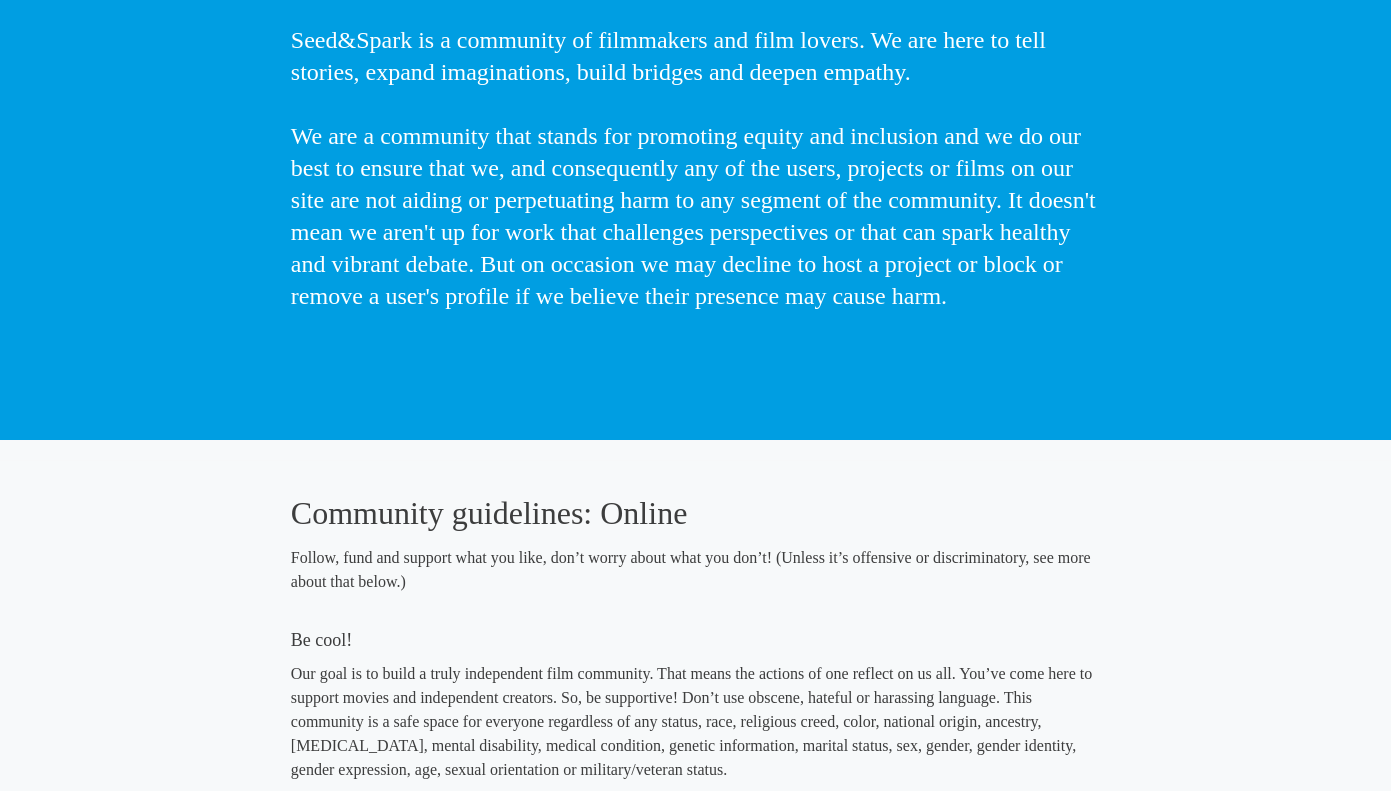scroll, scrollTop: 0, scrollLeft: 0, axis: both 